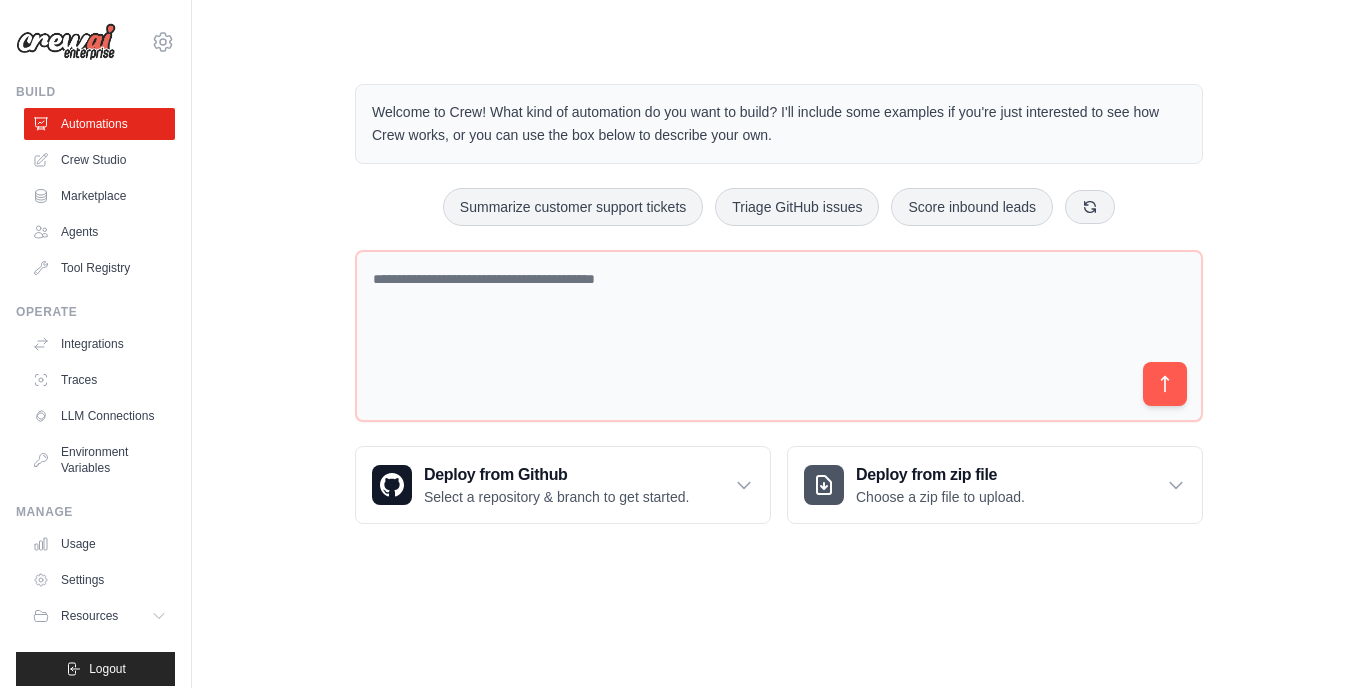 scroll, scrollTop: 0, scrollLeft: 0, axis: both 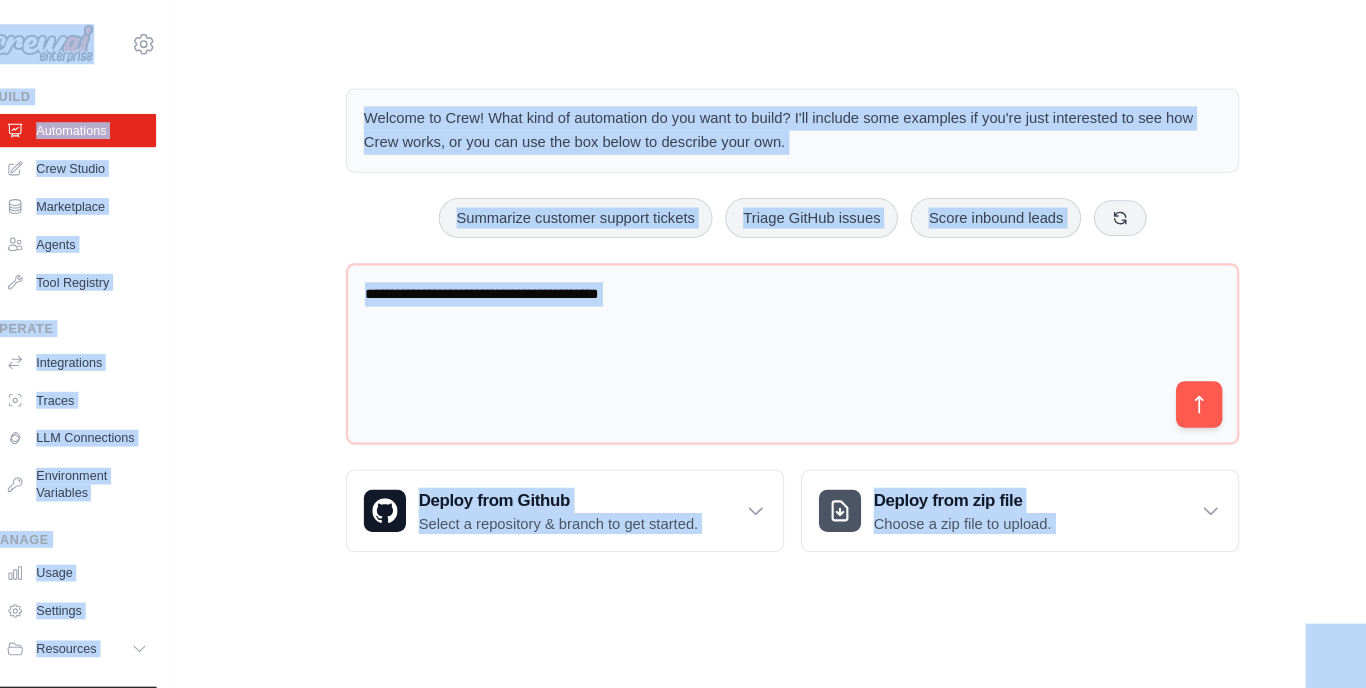 click on "Welcome to Crew! What kind of automation do you want to build?
I'll include some examples if you're just interested to see how
Crew works, or you can use the box below to describe your own.
Summarize customer support tickets
Triage GitHub issues
Score inbound leads
Deploy from Github
Select a repository & branch to get started." at bounding box center [779, 304] 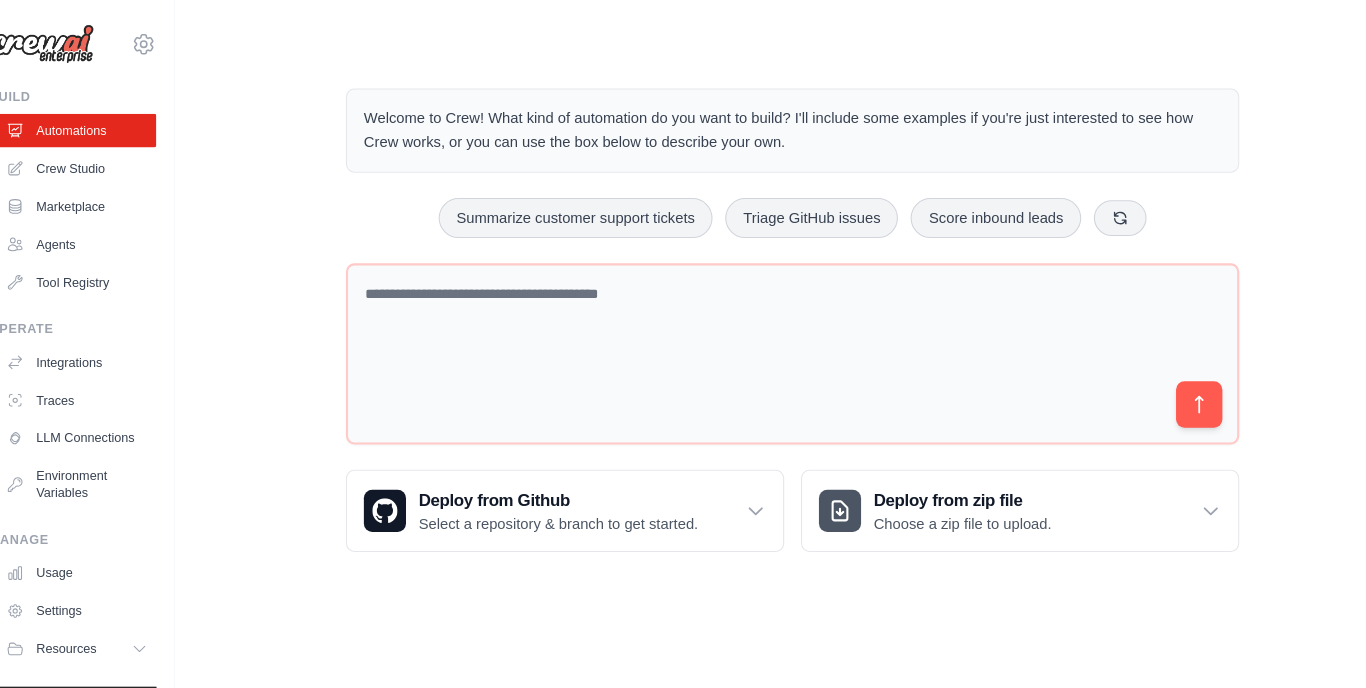 scroll, scrollTop: 0, scrollLeft: 0, axis: both 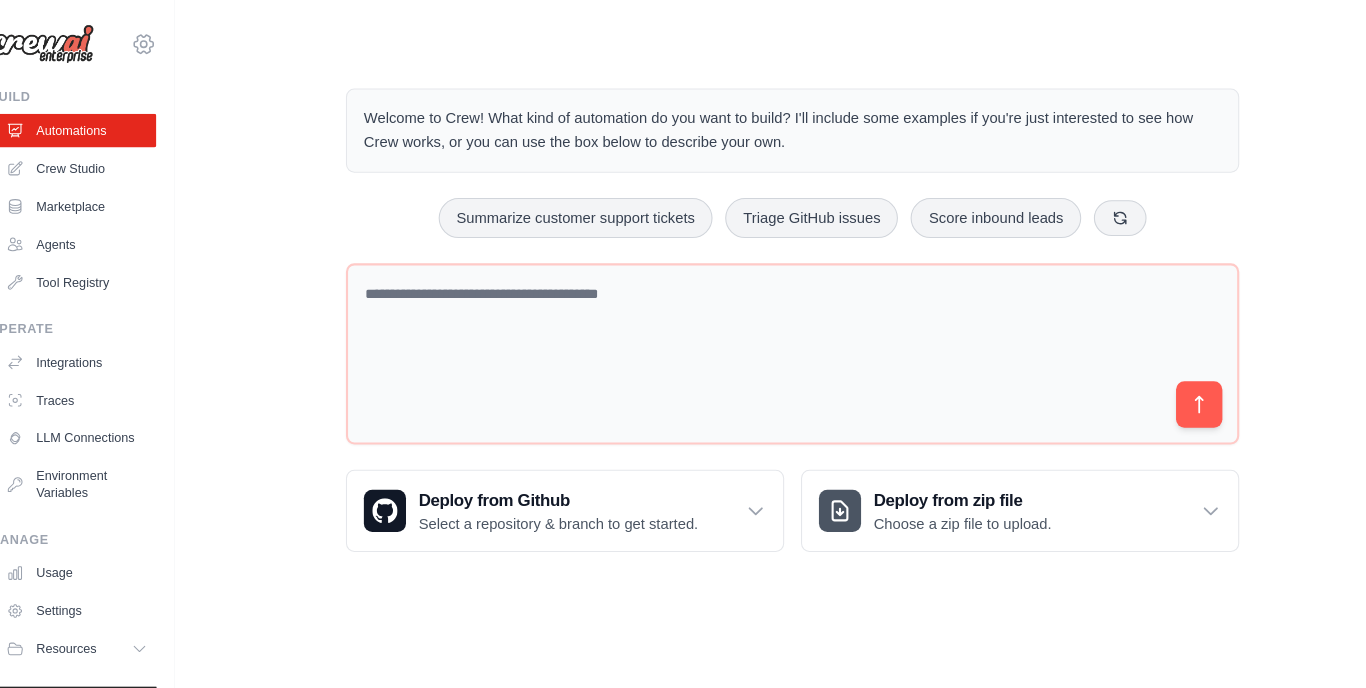 click 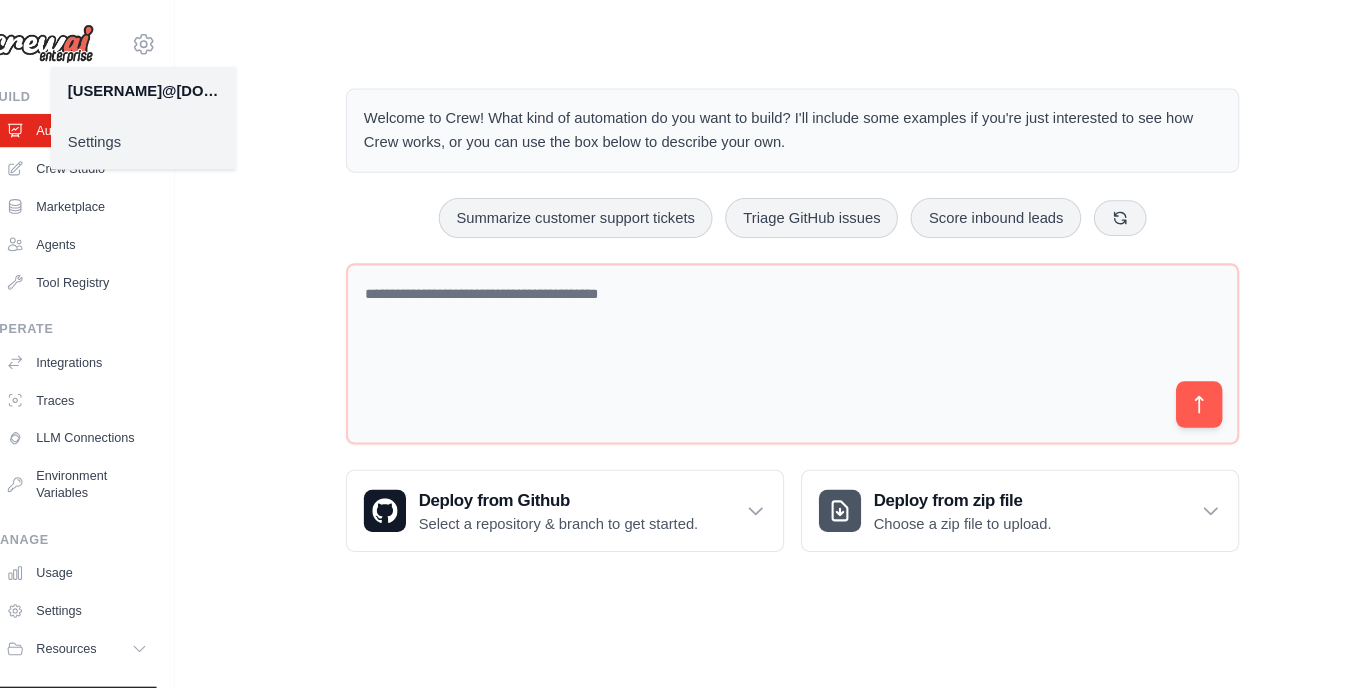 click on "[USERNAME]@example.com" at bounding box center (163, 86) 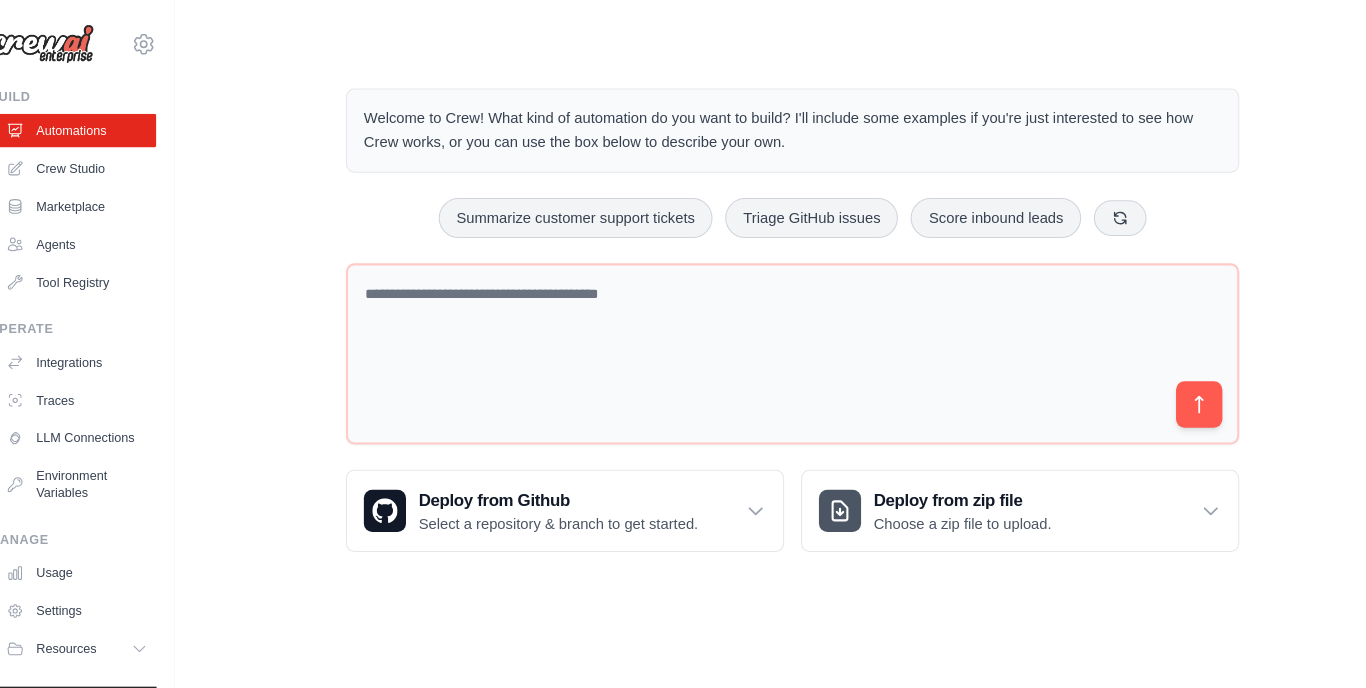 scroll, scrollTop: 0, scrollLeft: 0, axis: both 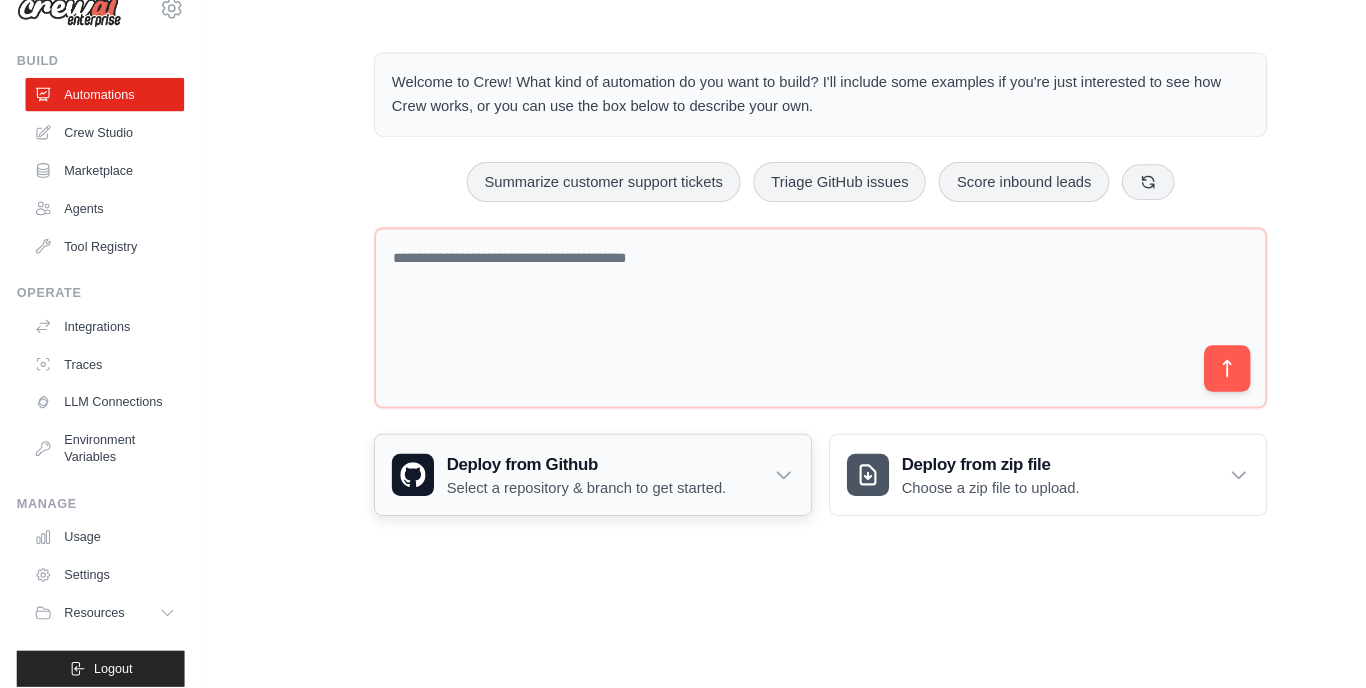 click on "Select a repository & branch to get started." at bounding box center [556, 497] 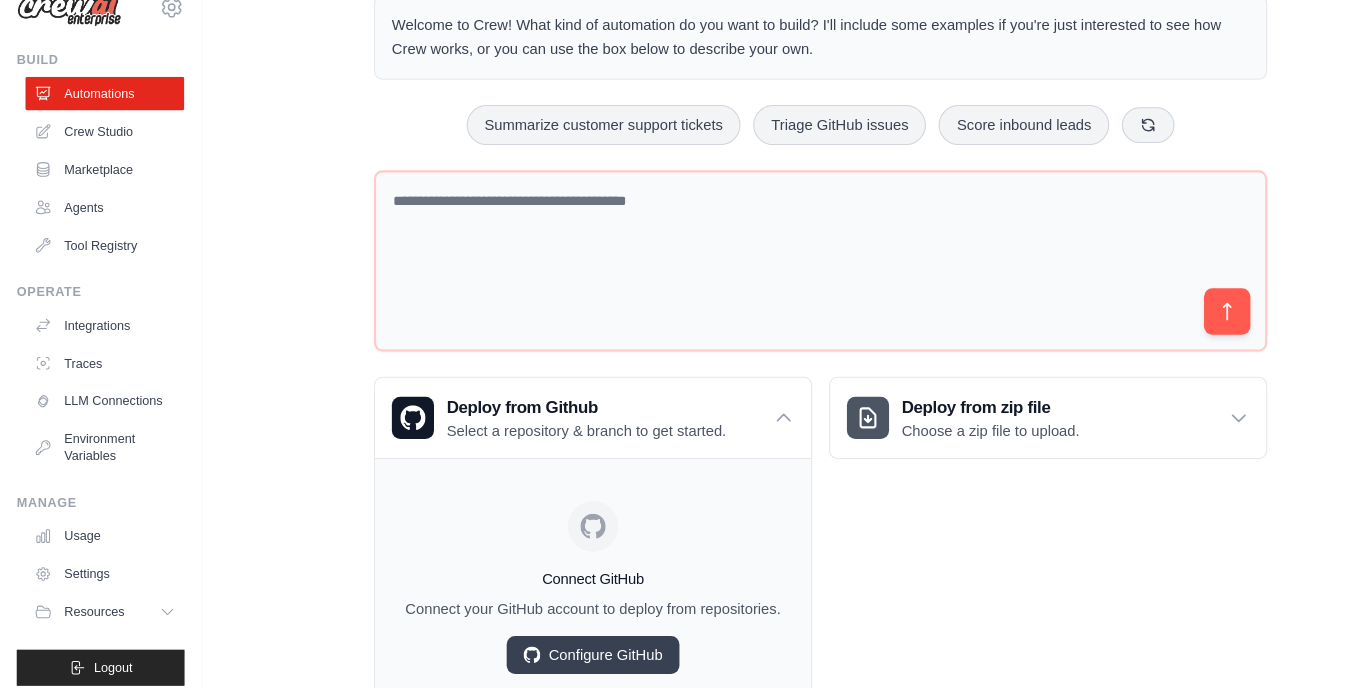 scroll, scrollTop: 74, scrollLeft: 0, axis: vertical 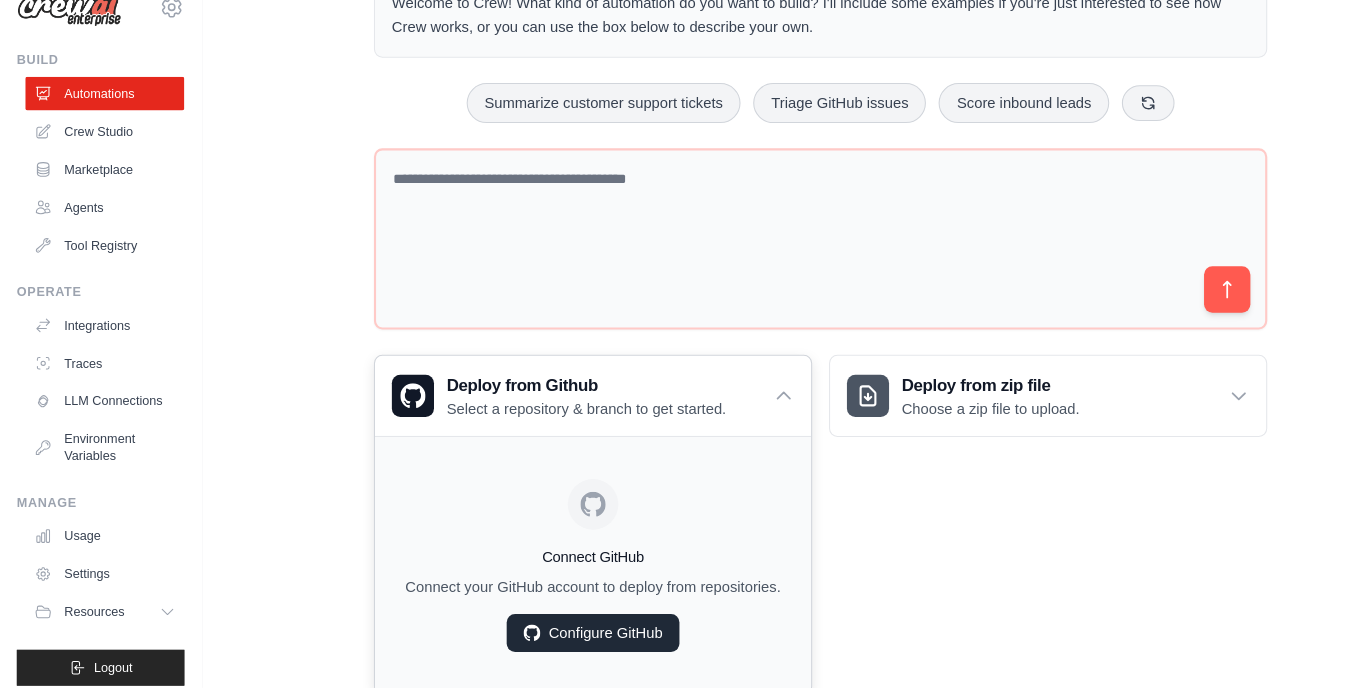 click on "Configure GitHub" at bounding box center (563, 636) 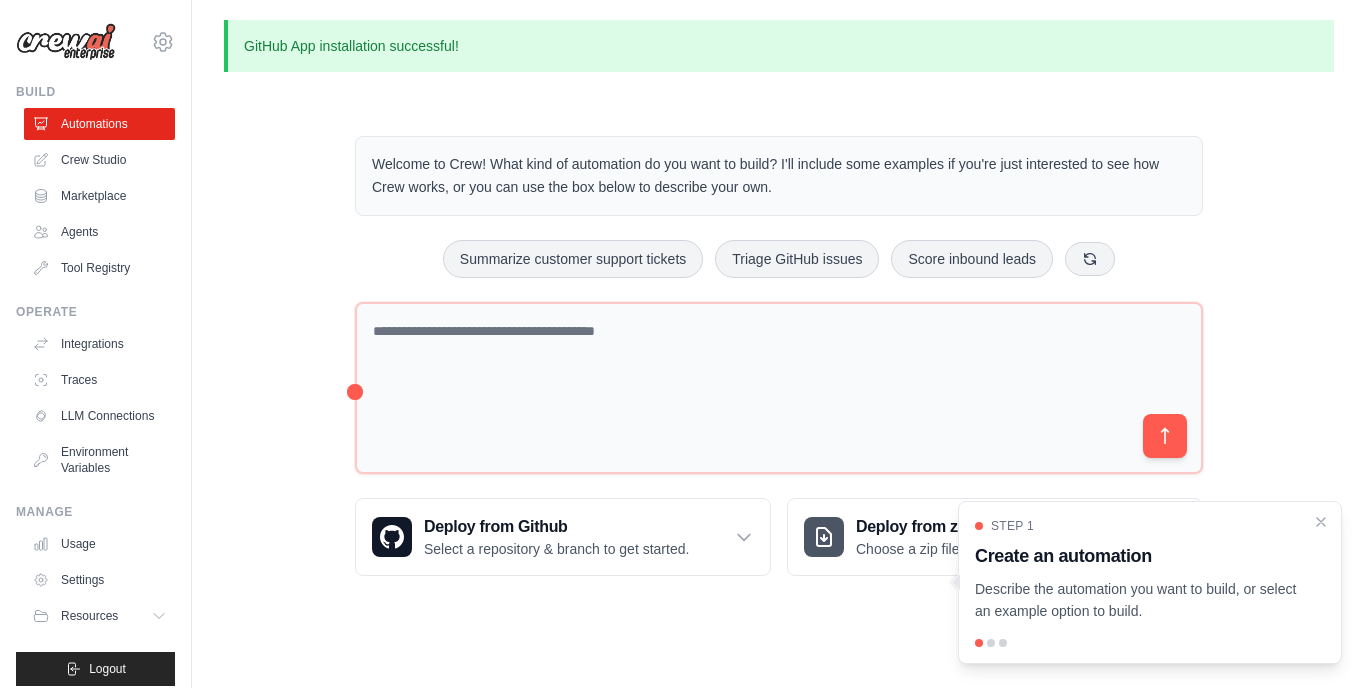 scroll, scrollTop: 0, scrollLeft: 0, axis: both 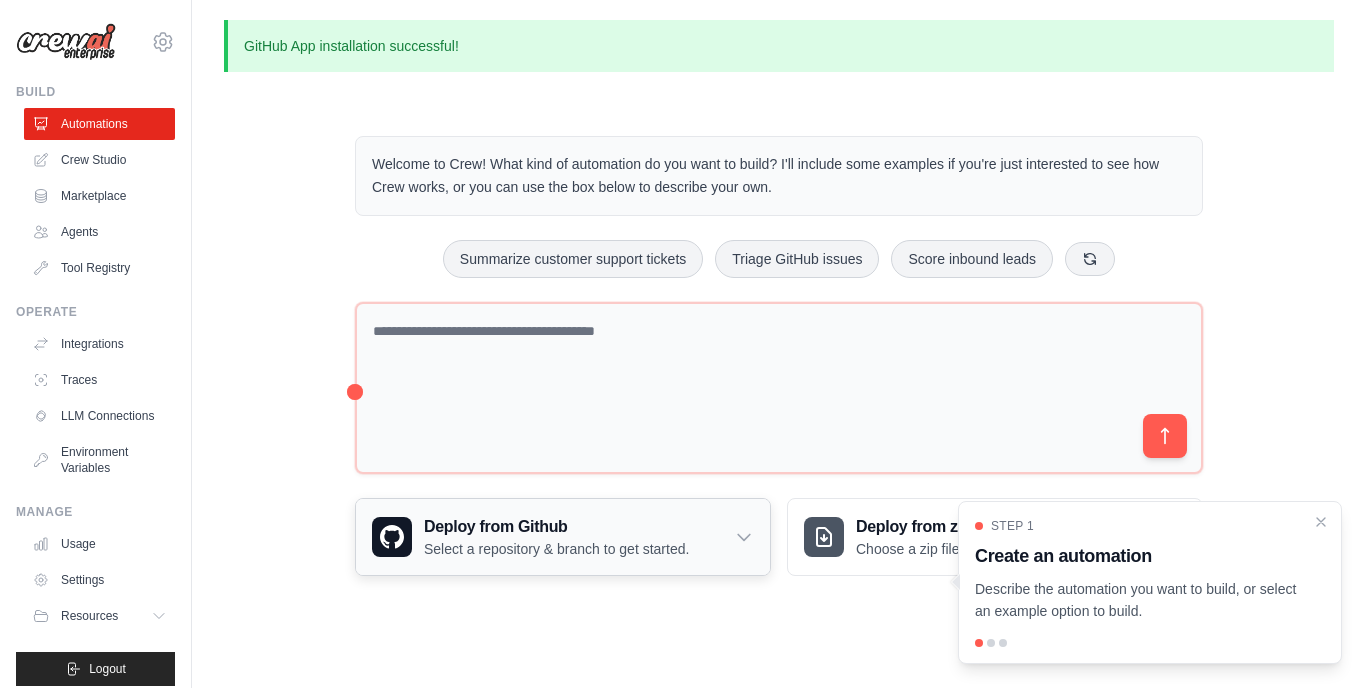 click on "Deploy from Github" at bounding box center (556, 527) 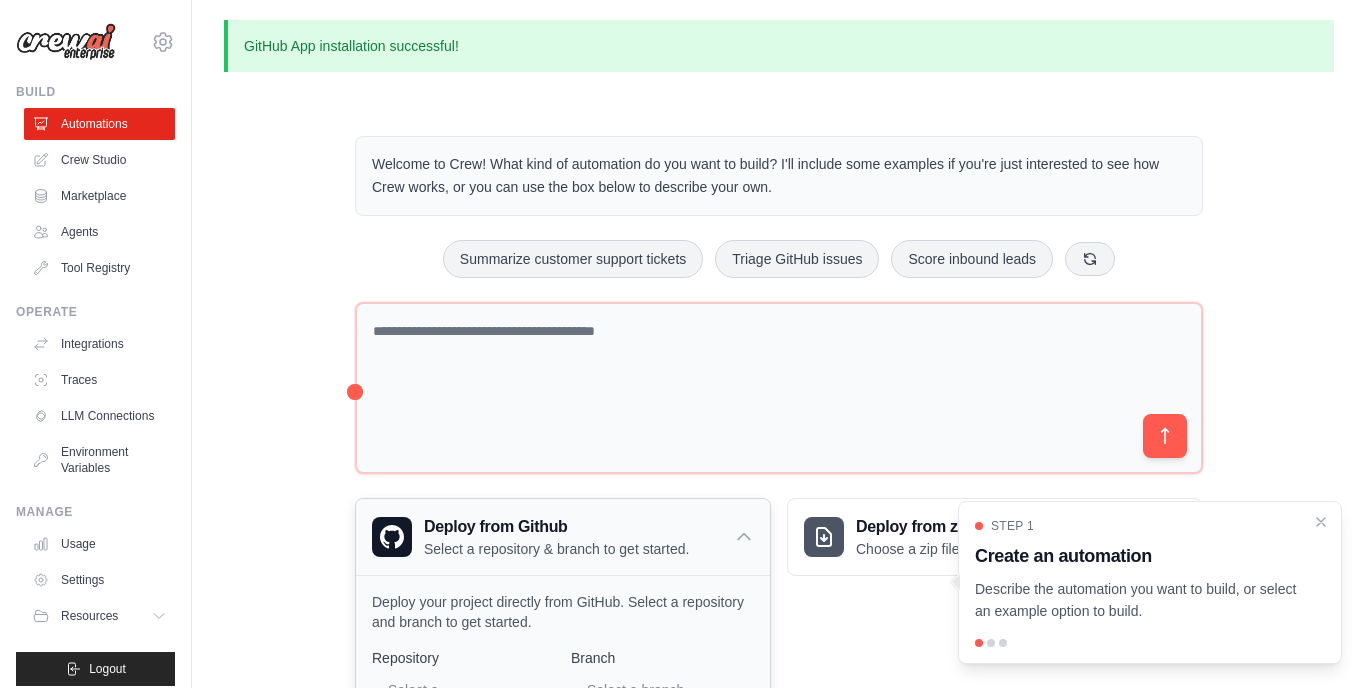 scroll, scrollTop: 0, scrollLeft: 0, axis: both 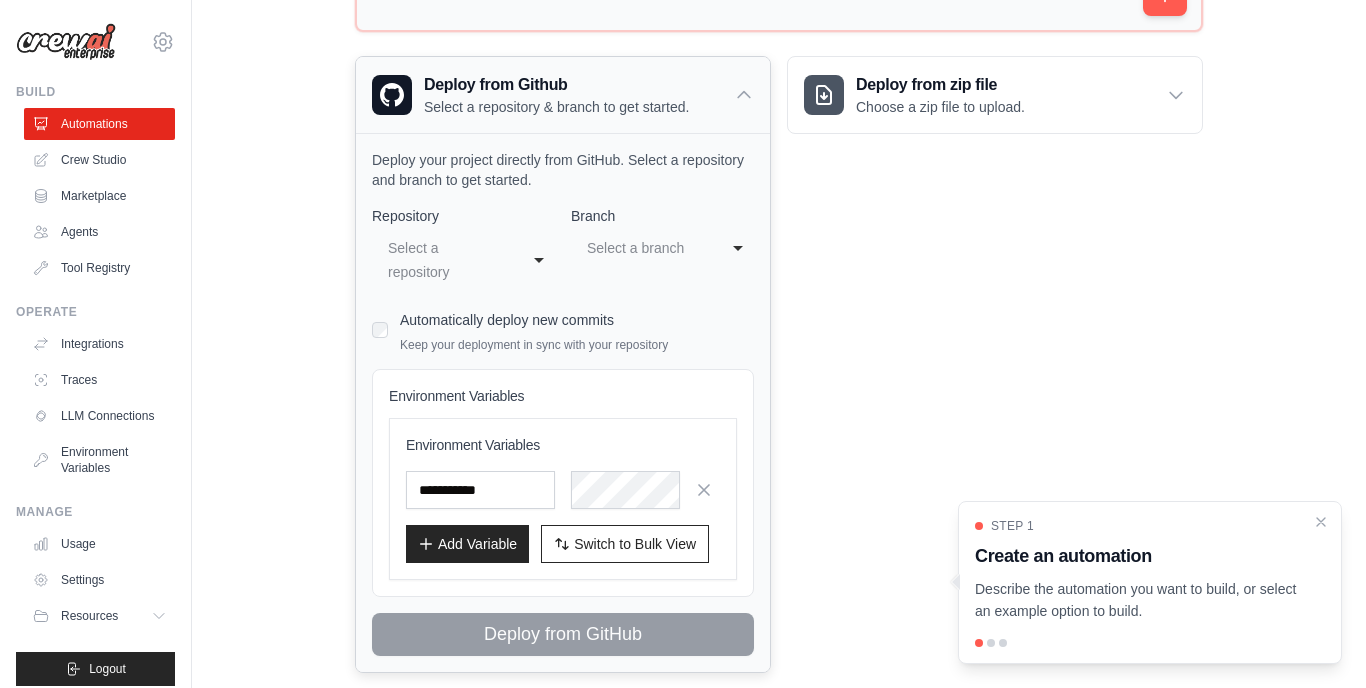 click 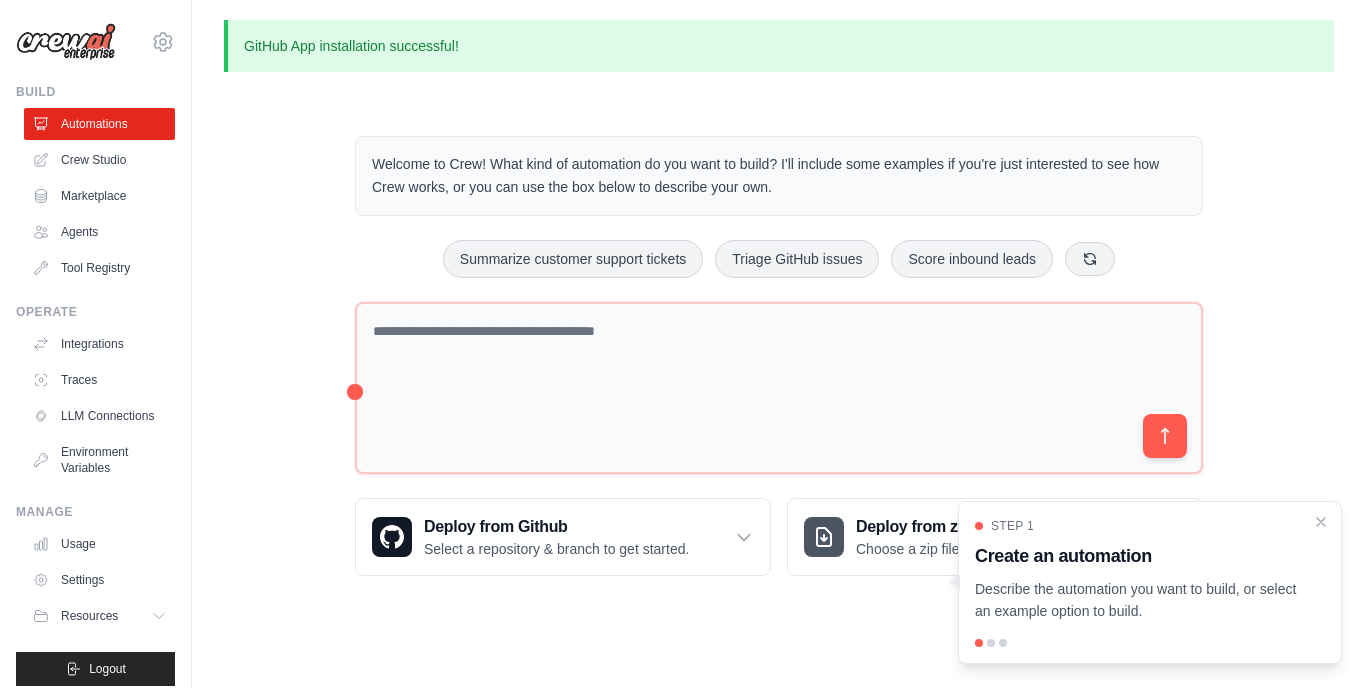 scroll, scrollTop: 0, scrollLeft: 0, axis: both 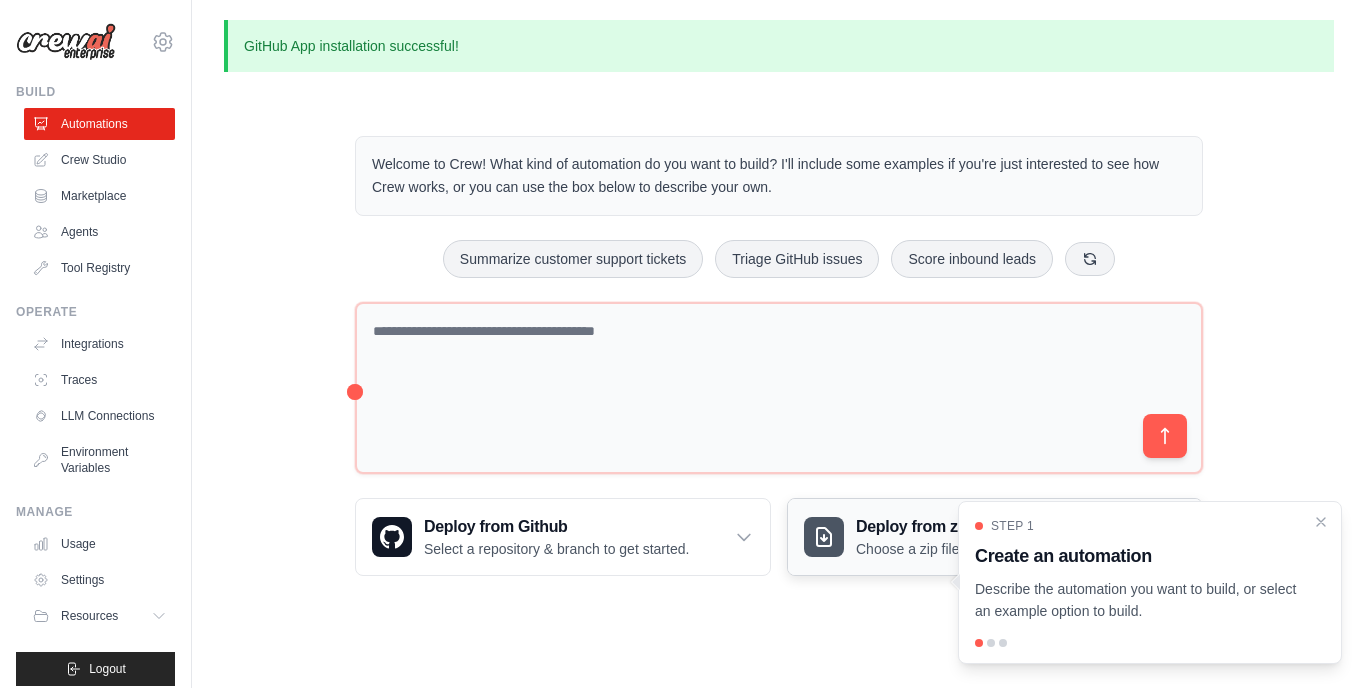 click on "Choose a zip file to upload." at bounding box center [940, 549] 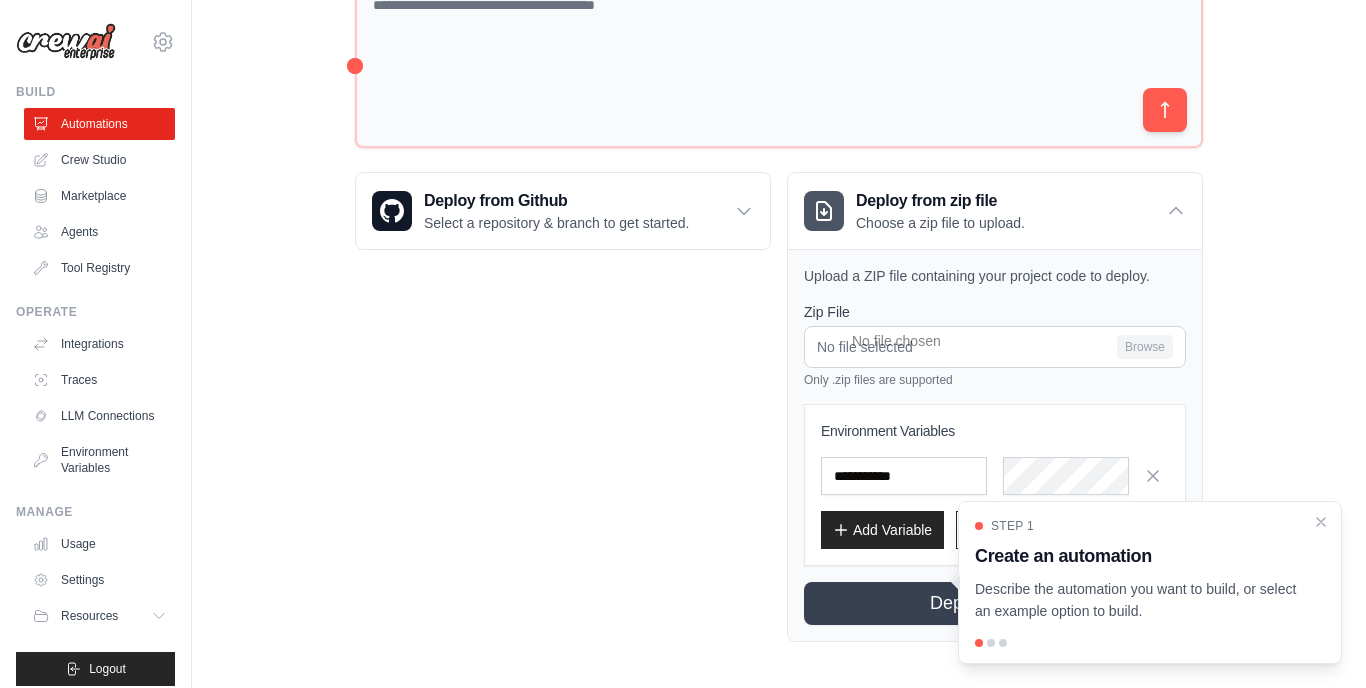 scroll, scrollTop: 325, scrollLeft: 0, axis: vertical 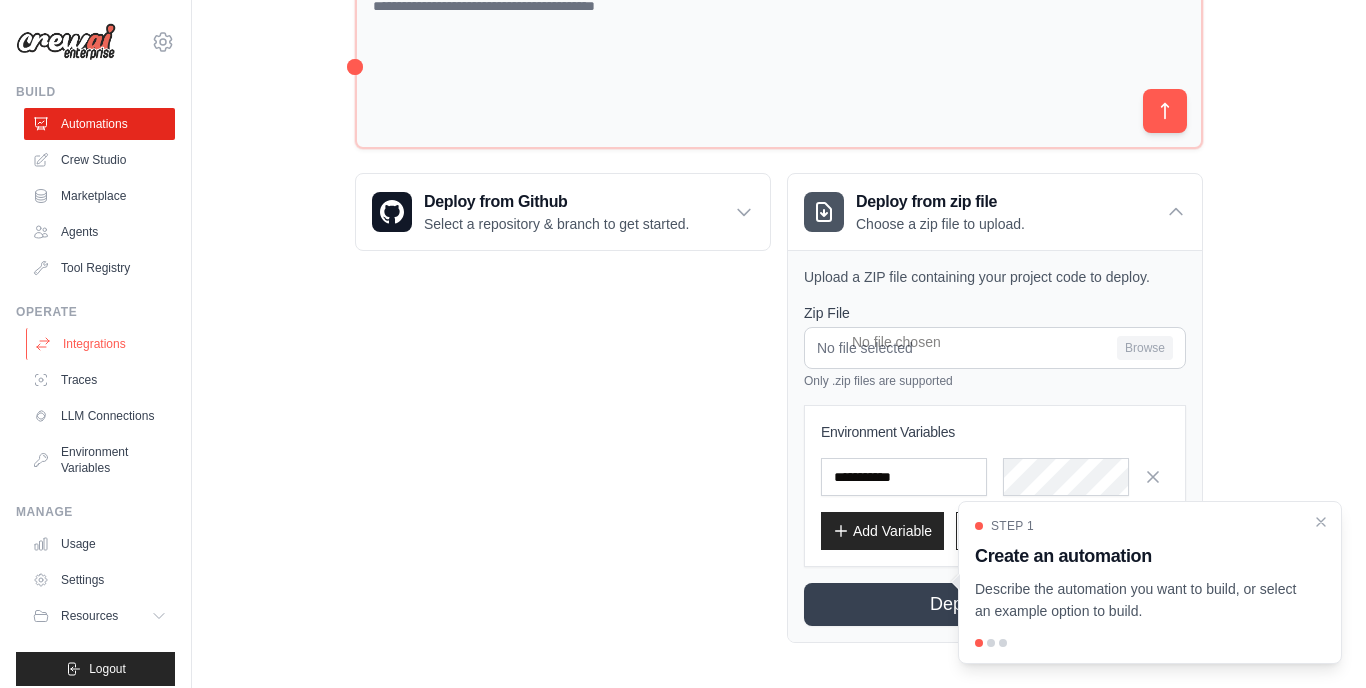 click on "Integrations" at bounding box center [101, 344] 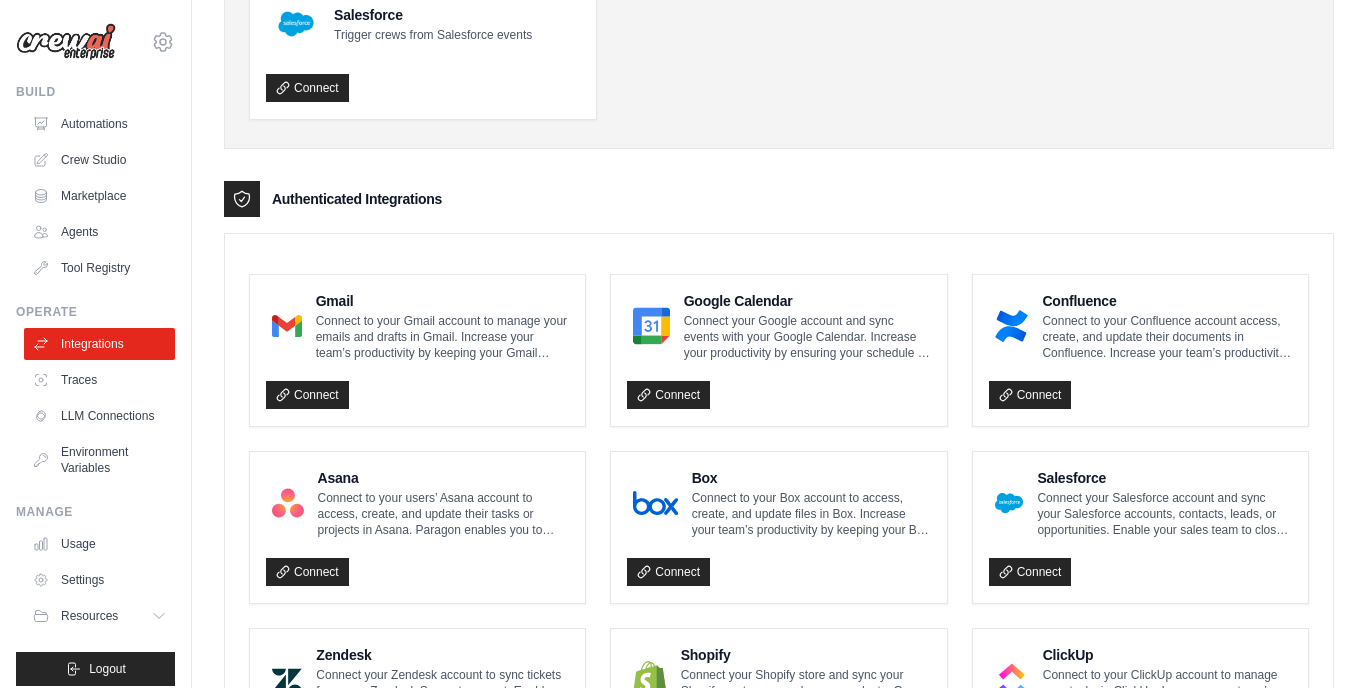 scroll, scrollTop: 0, scrollLeft: 0, axis: both 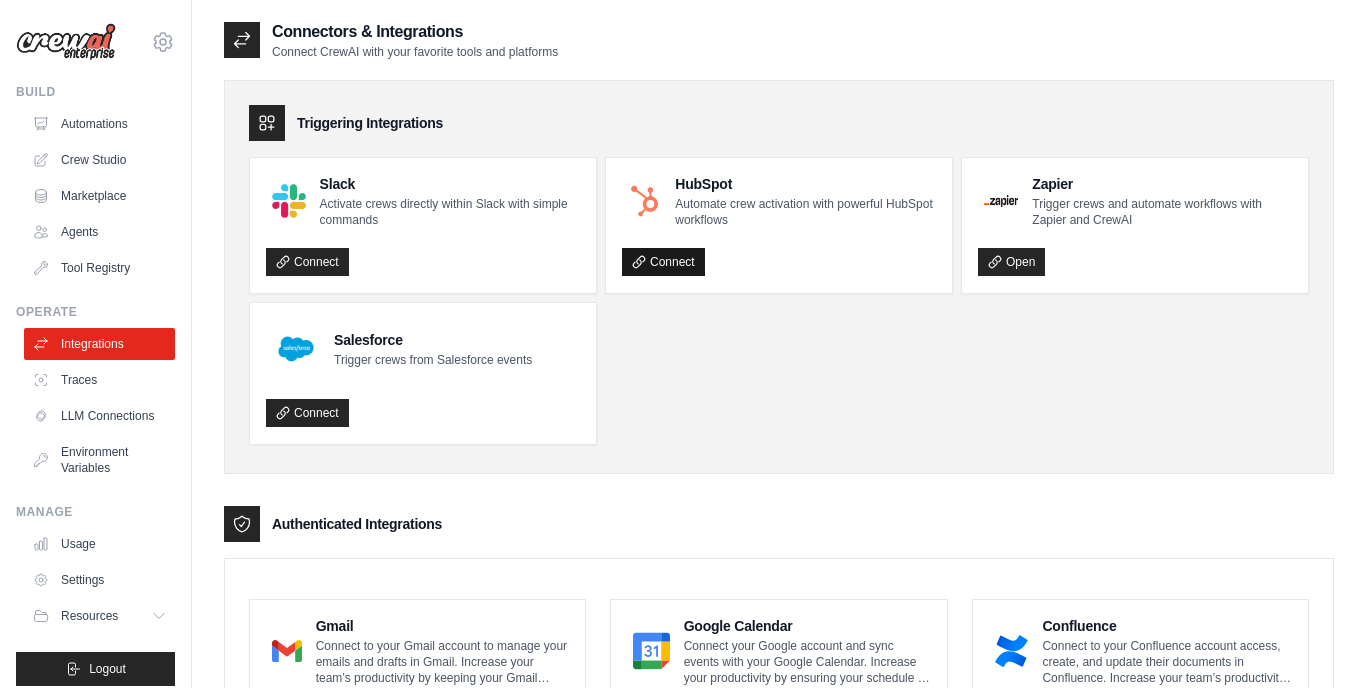 click on "Connect" at bounding box center (663, 262) 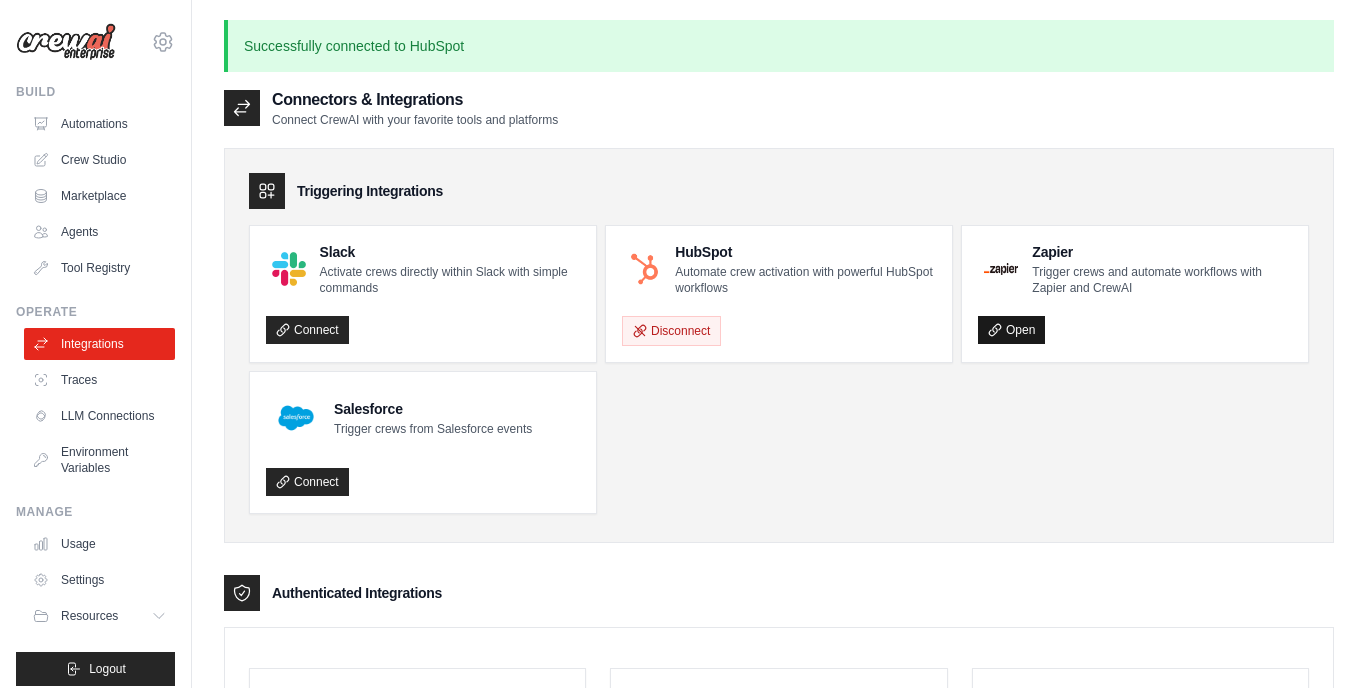 click on "Open" at bounding box center [1011, 330] 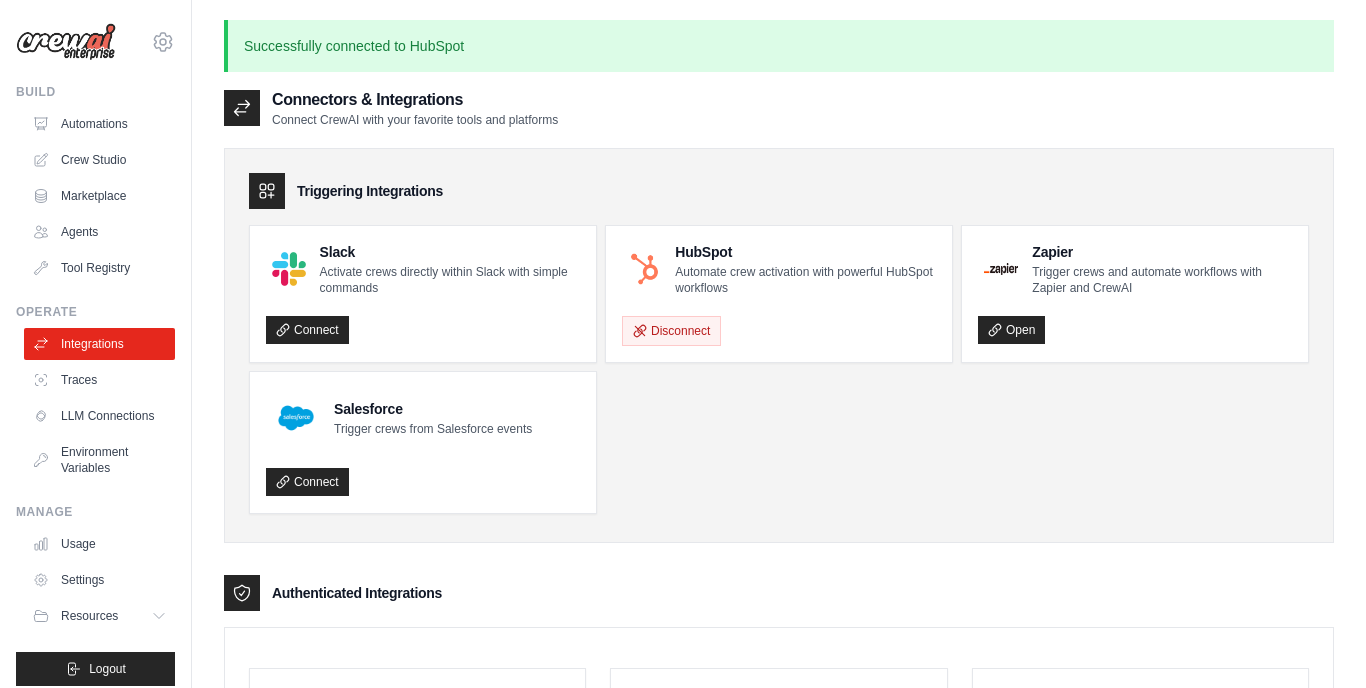 scroll, scrollTop: 22, scrollLeft: 0, axis: vertical 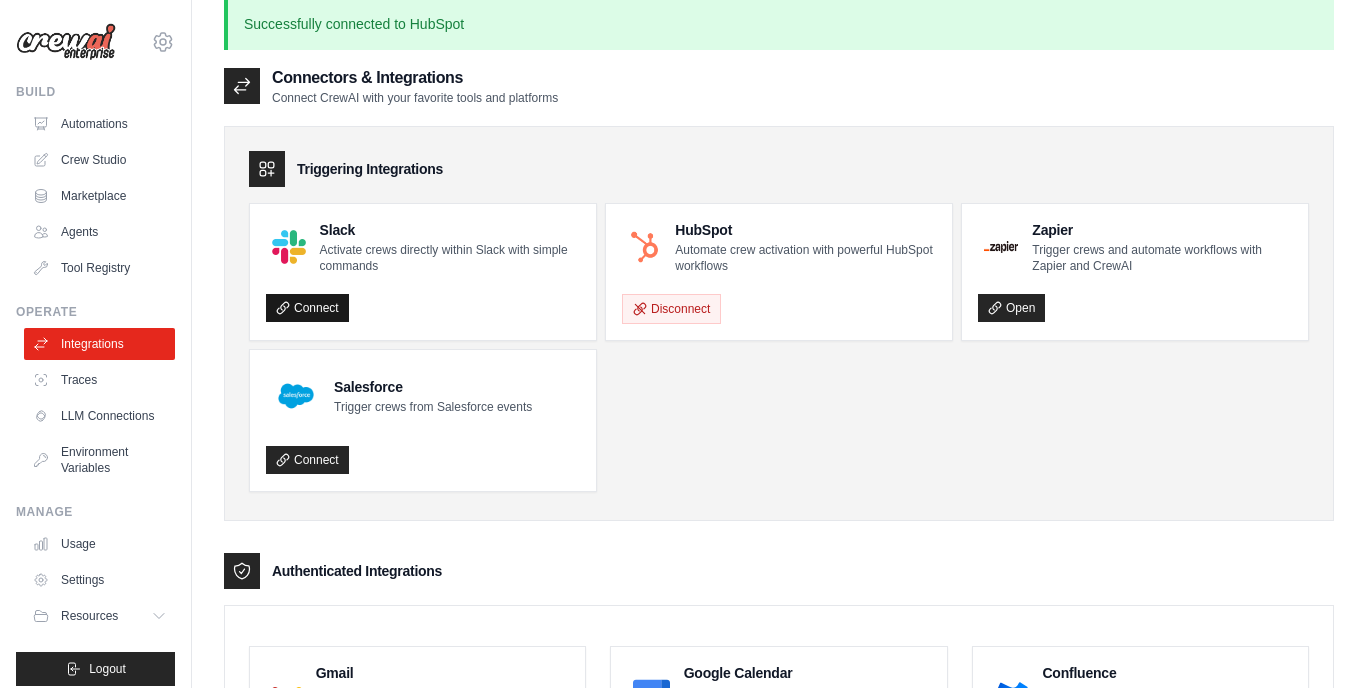click on "Connect" at bounding box center [307, 308] 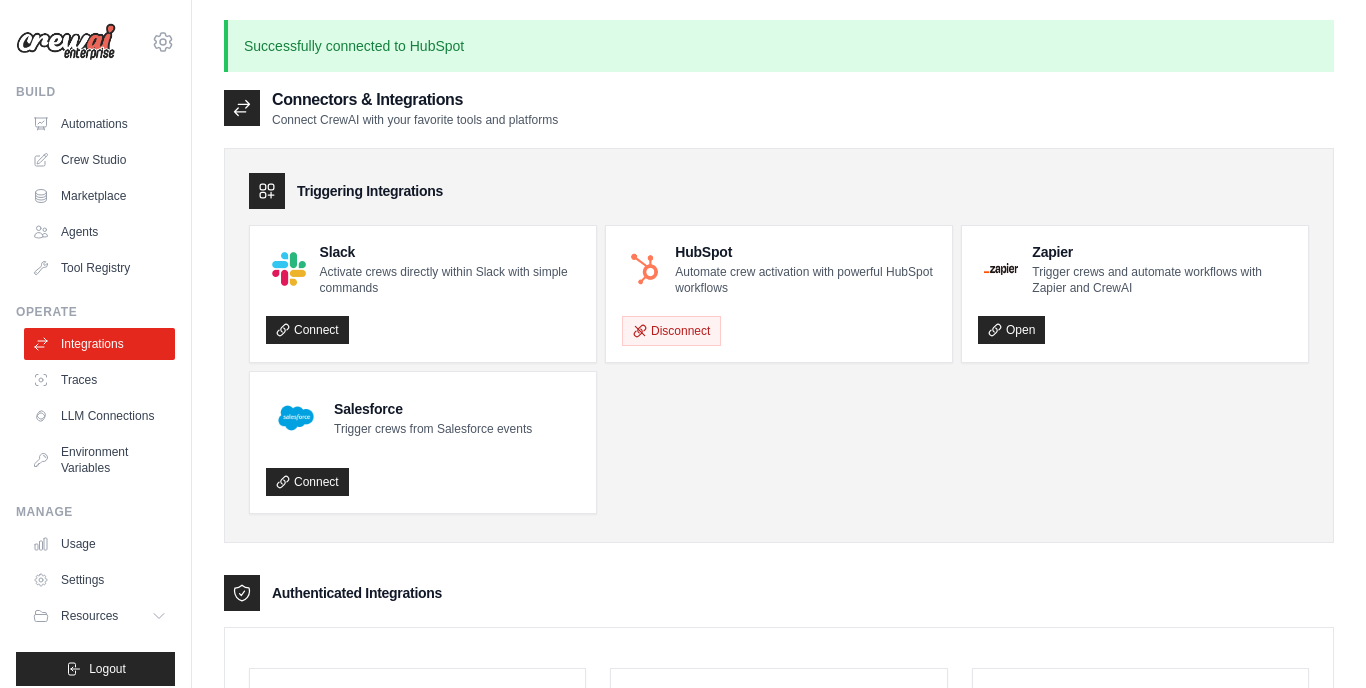 click on "Connect" at bounding box center (1030, 1143) 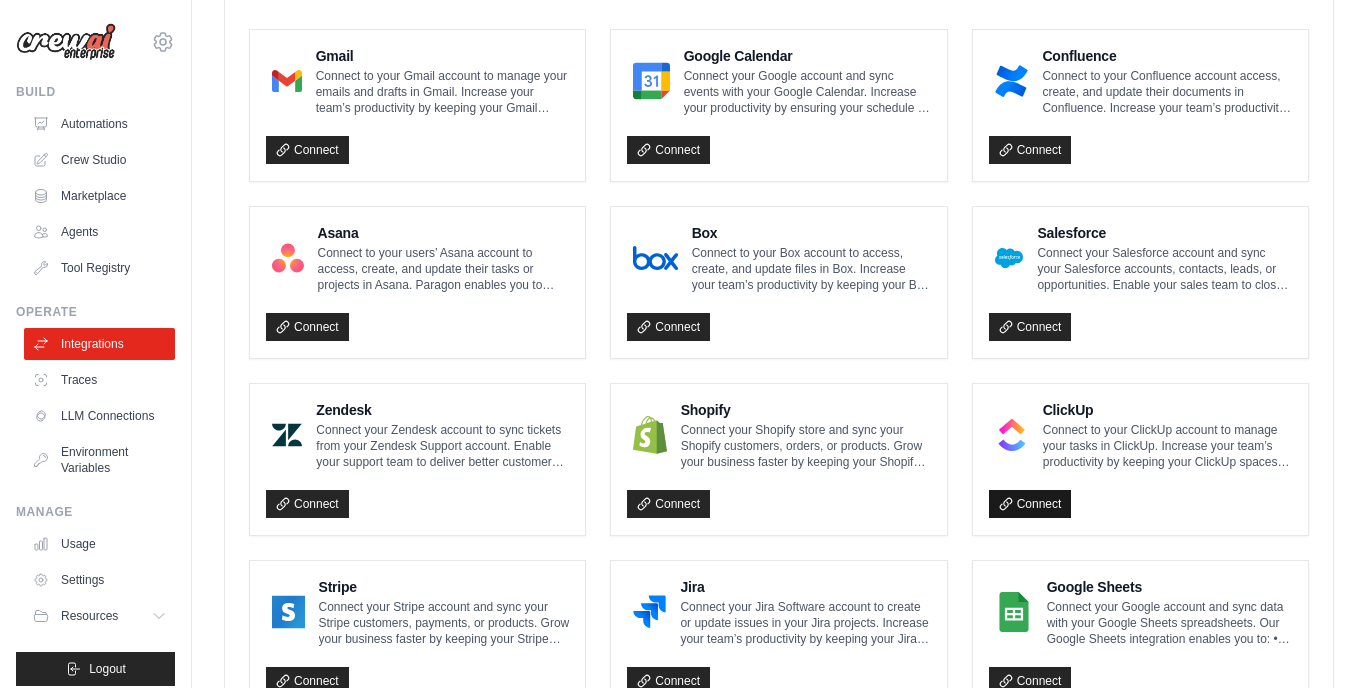 scroll, scrollTop: 639, scrollLeft: 0, axis: vertical 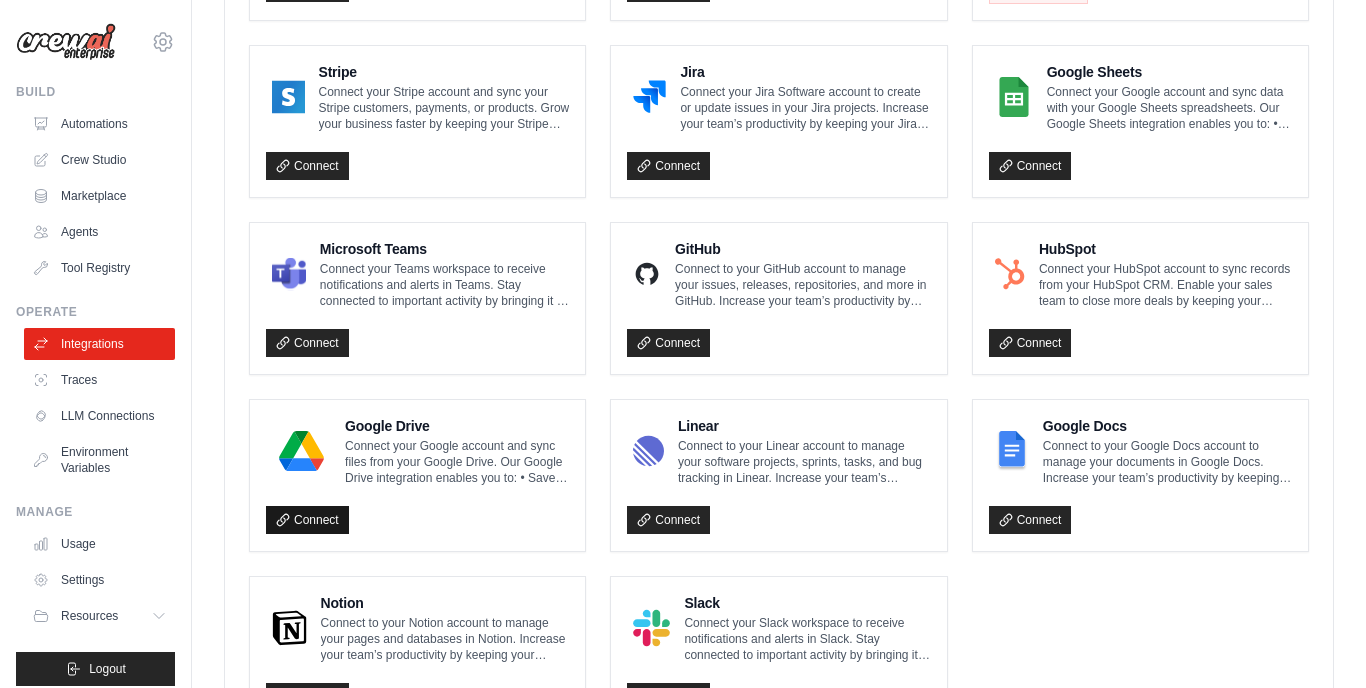 click on "Connect" at bounding box center [307, 520] 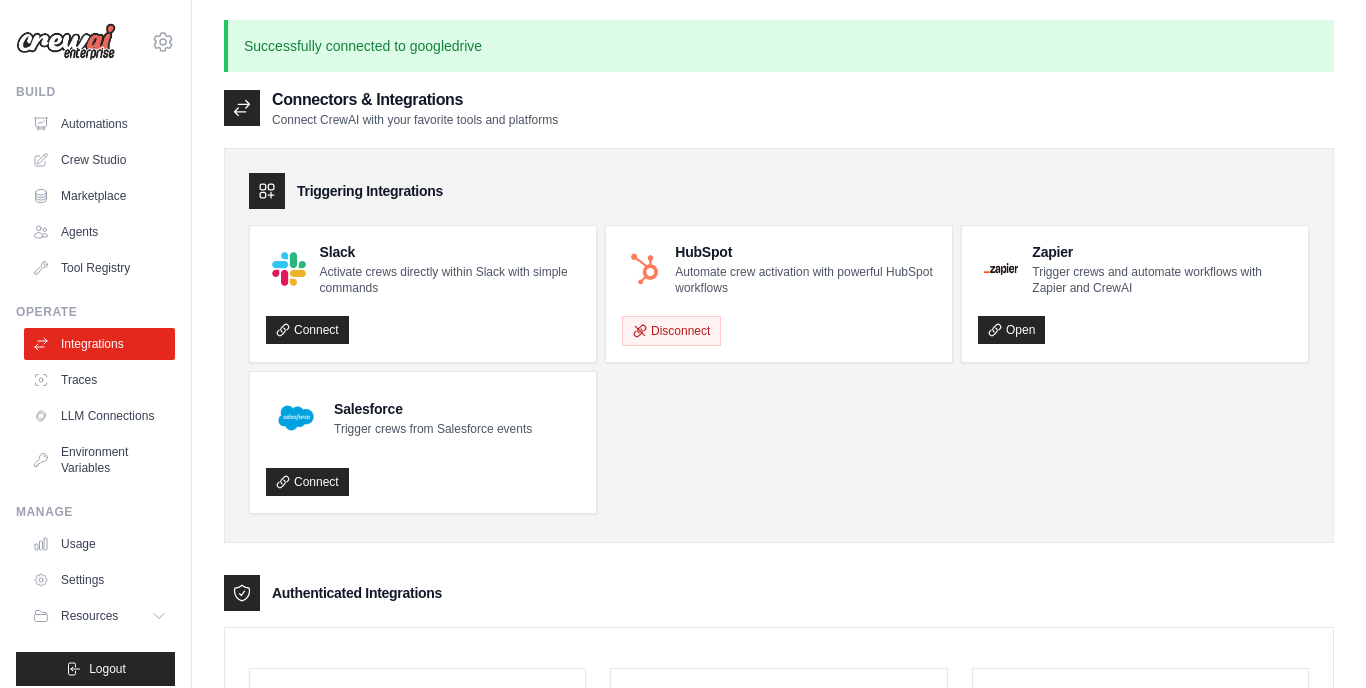 click on "Connect" at bounding box center [307, 1853] 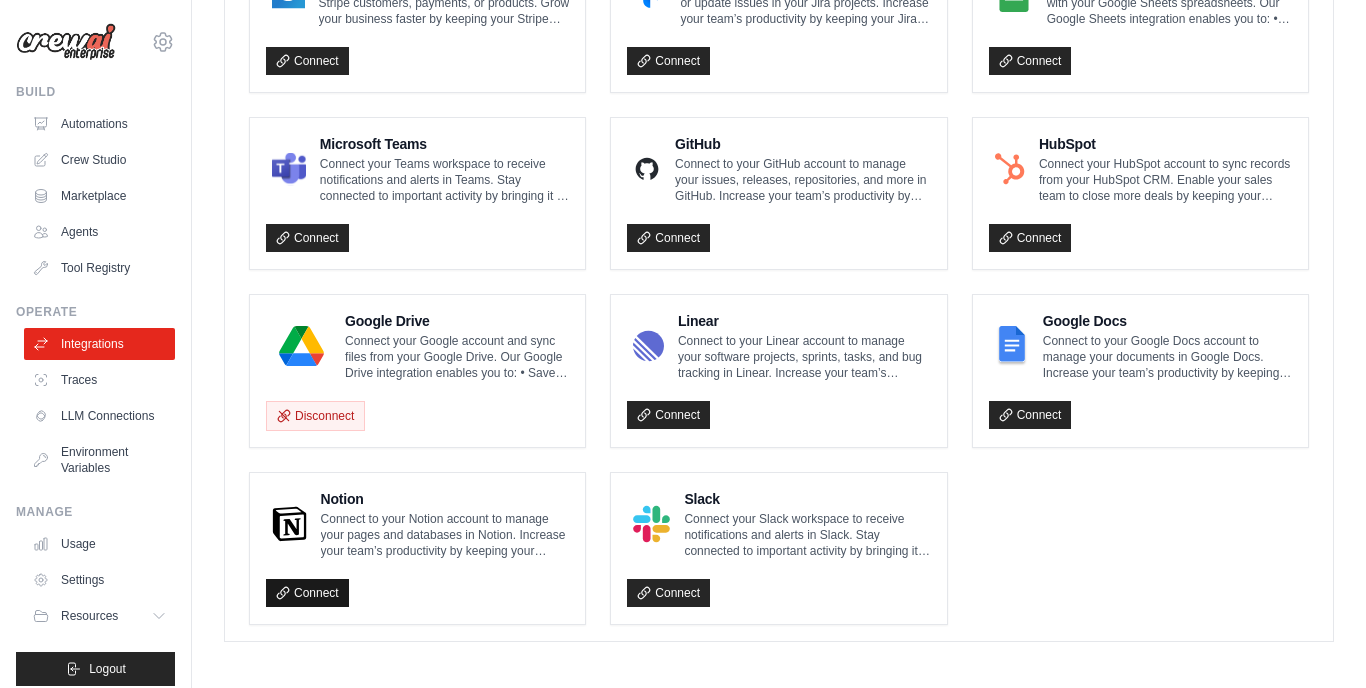 click on "Connect" at bounding box center (307, 593) 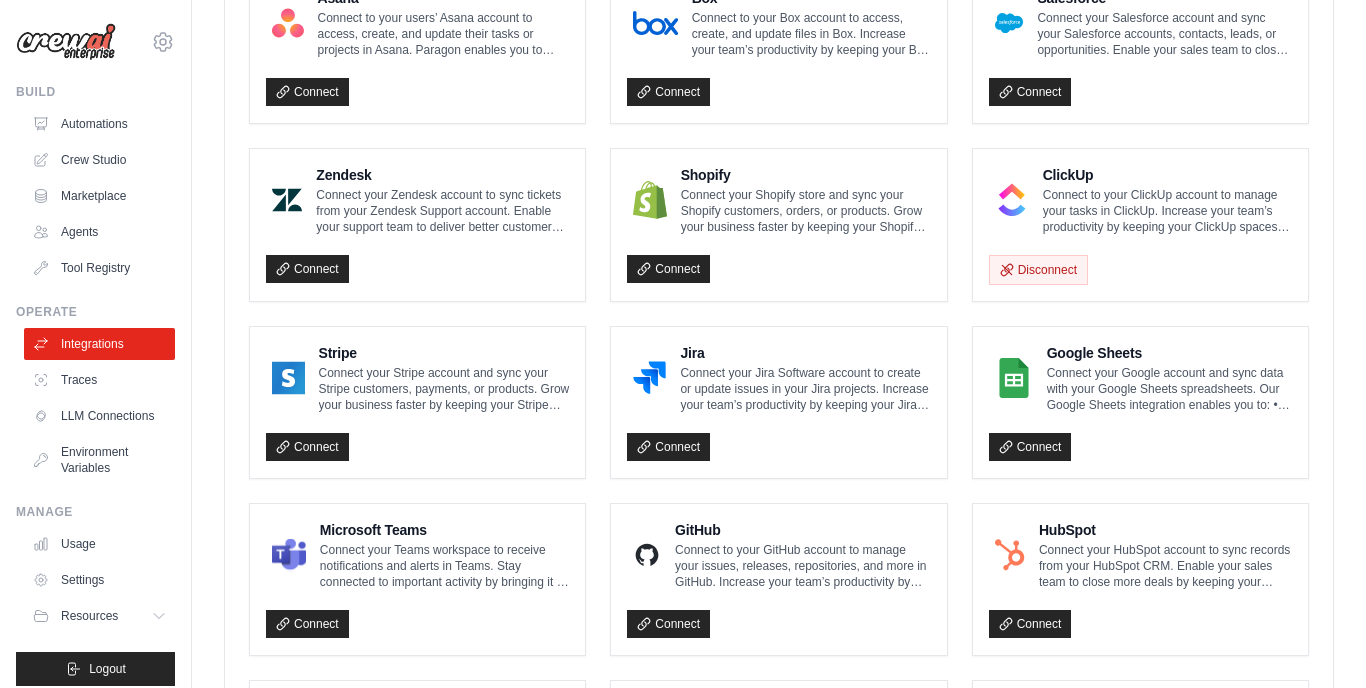 scroll, scrollTop: 886, scrollLeft: 0, axis: vertical 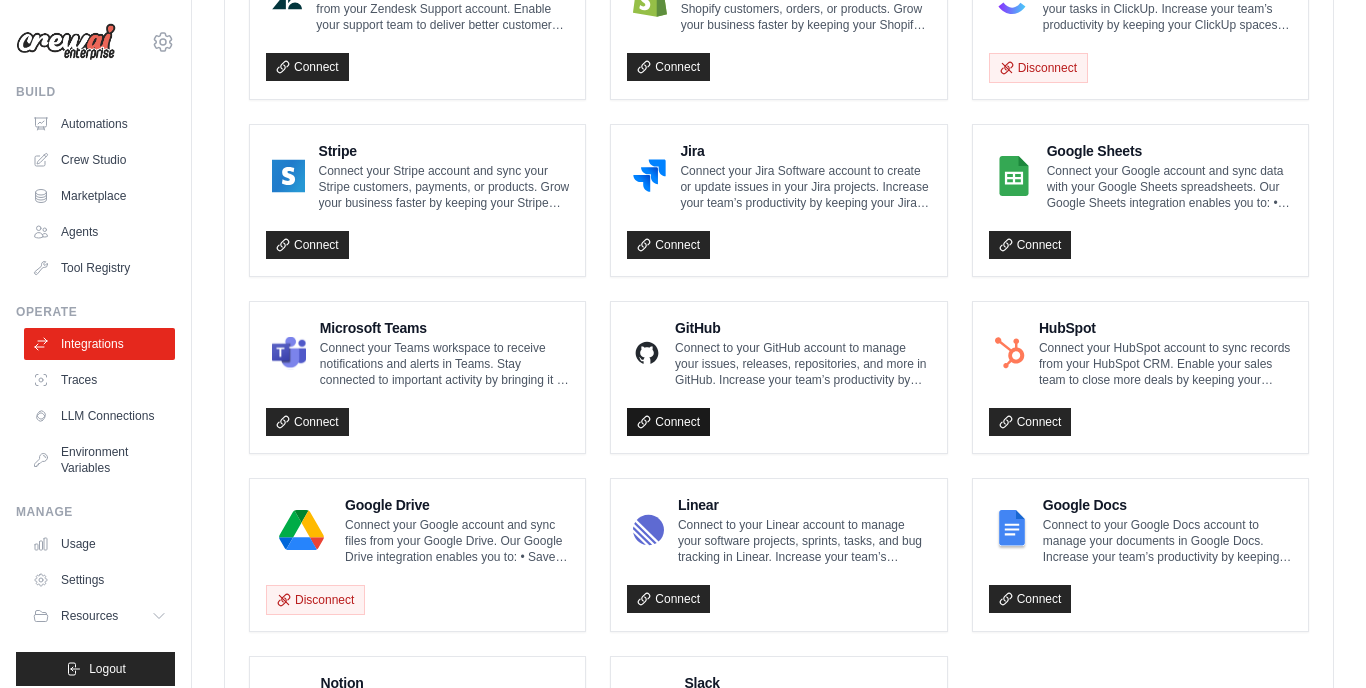 click on "Connect" at bounding box center (668, 422) 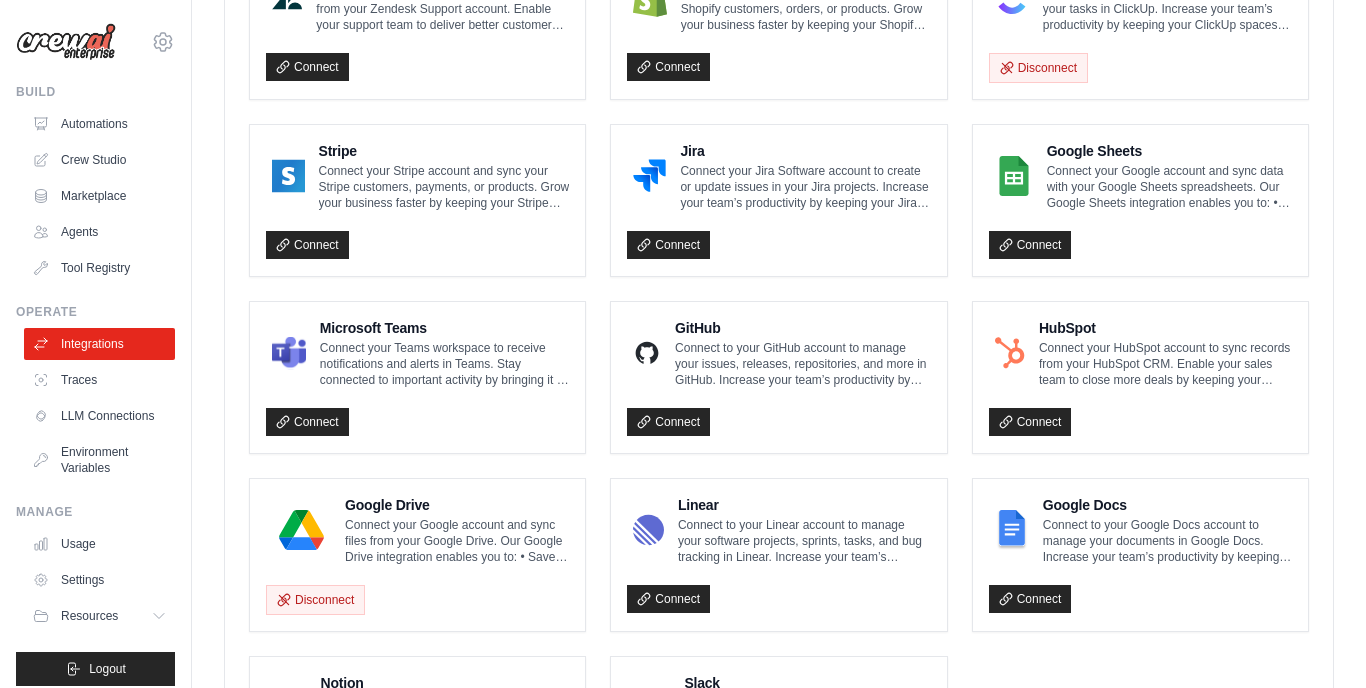 scroll, scrollTop: 1119, scrollLeft: 0, axis: vertical 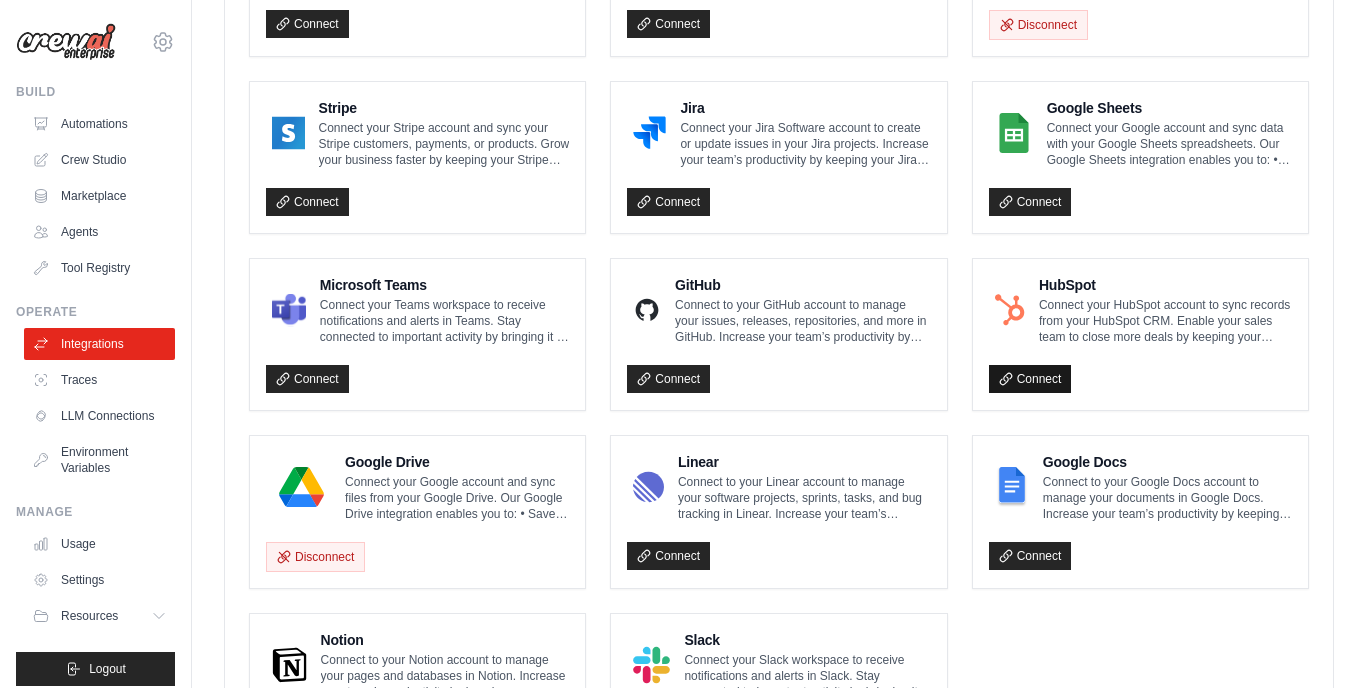 click on "Connect" at bounding box center [1030, 379] 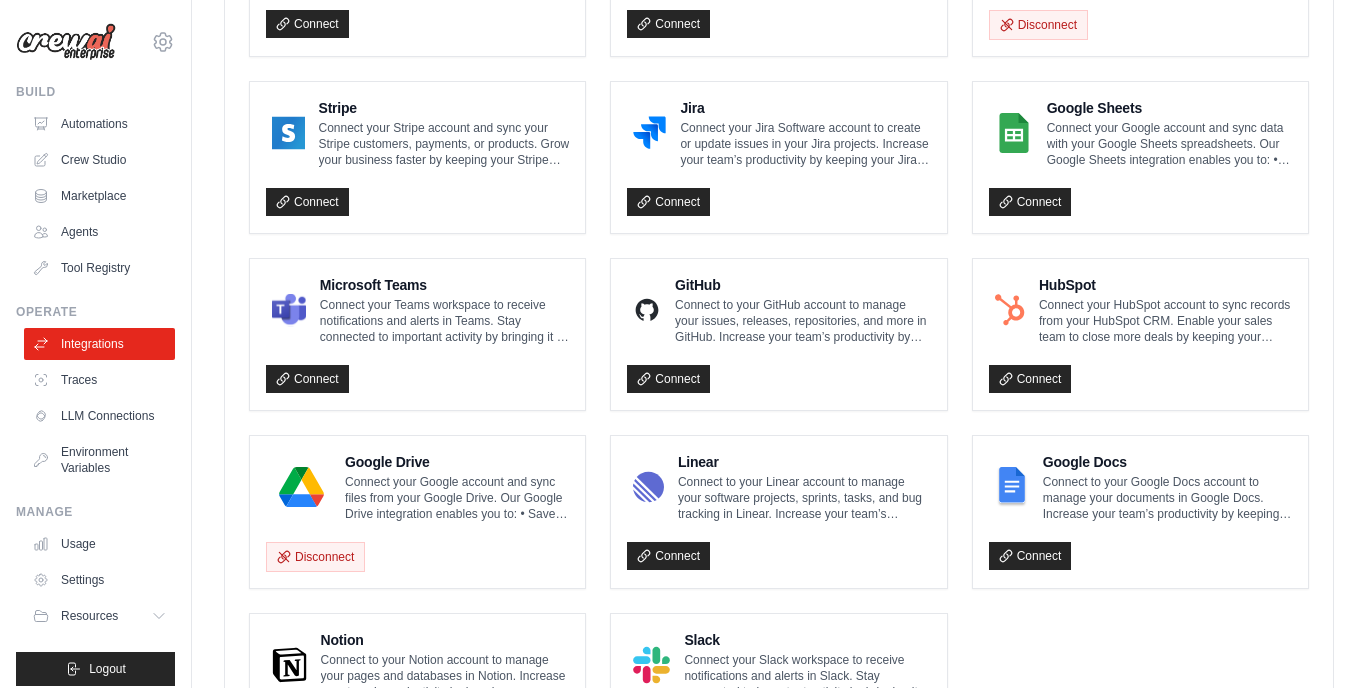 click at bounding box center [1014, 133] 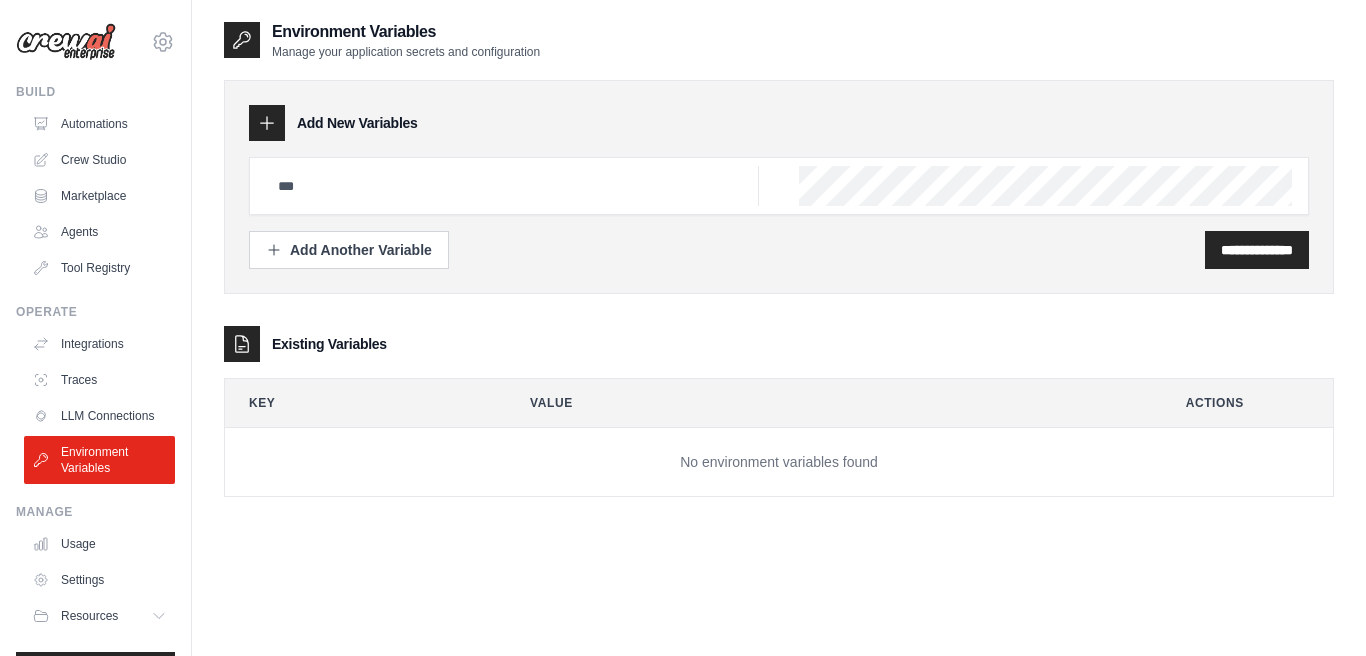 scroll, scrollTop: 0, scrollLeft: 0, axis: both 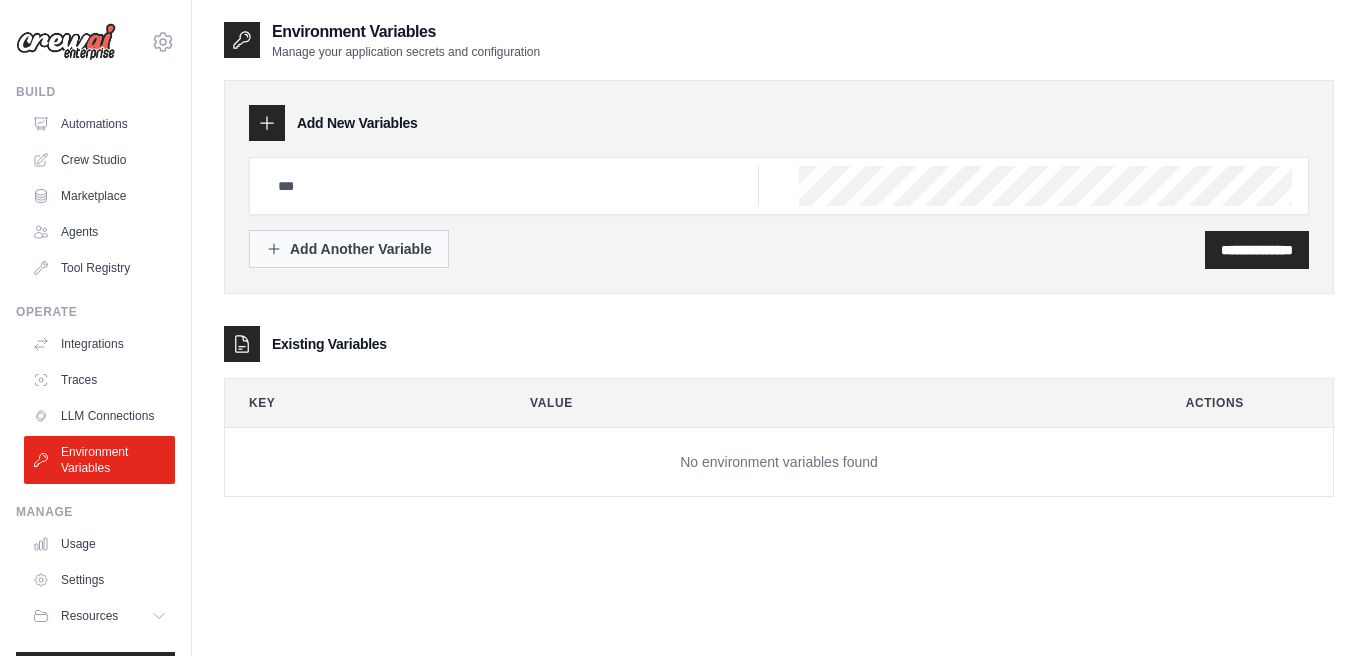 click on "Add Another Variable" at bounding box center (349, 249) 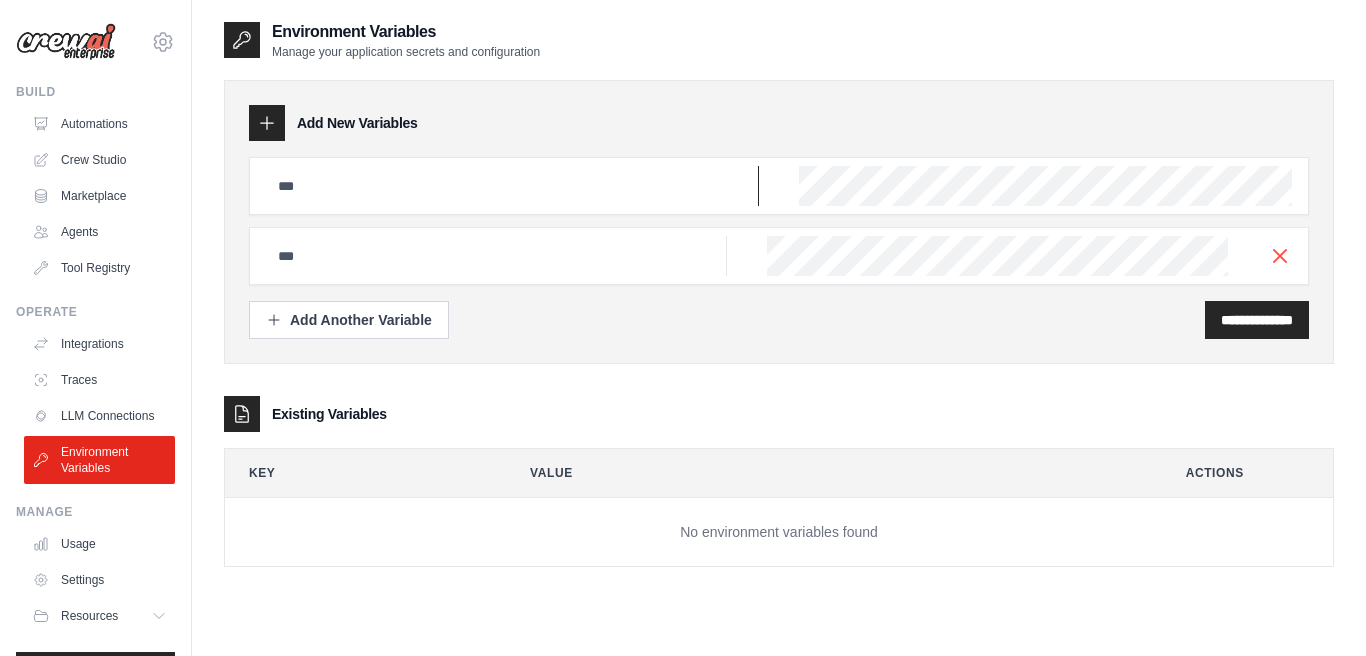 click at bounding box center (512, 186) 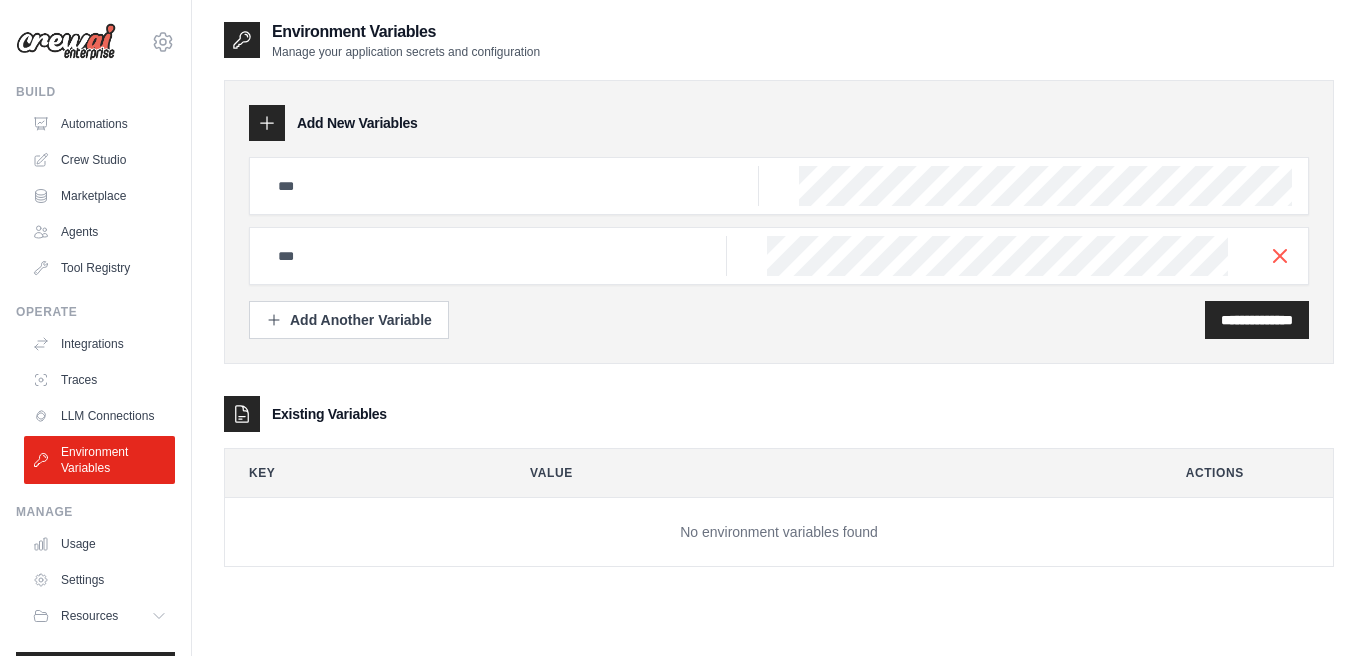 click 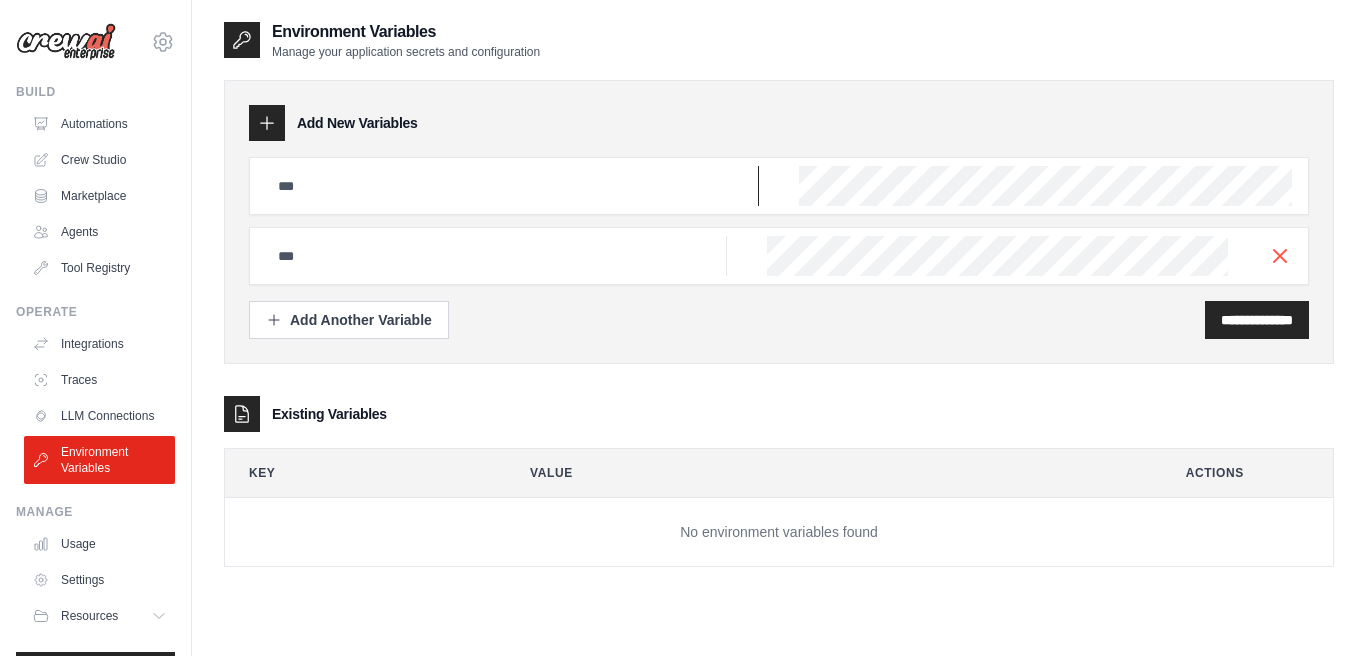 click at bounding box center [512, 186] 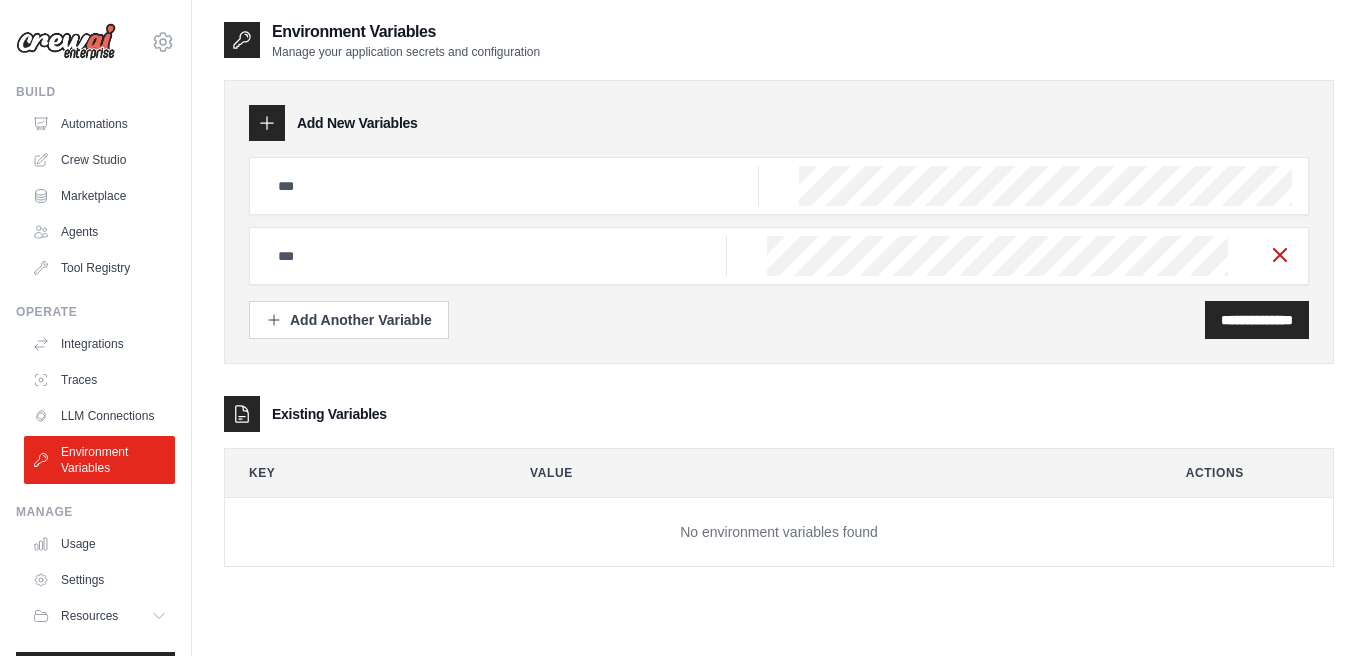click 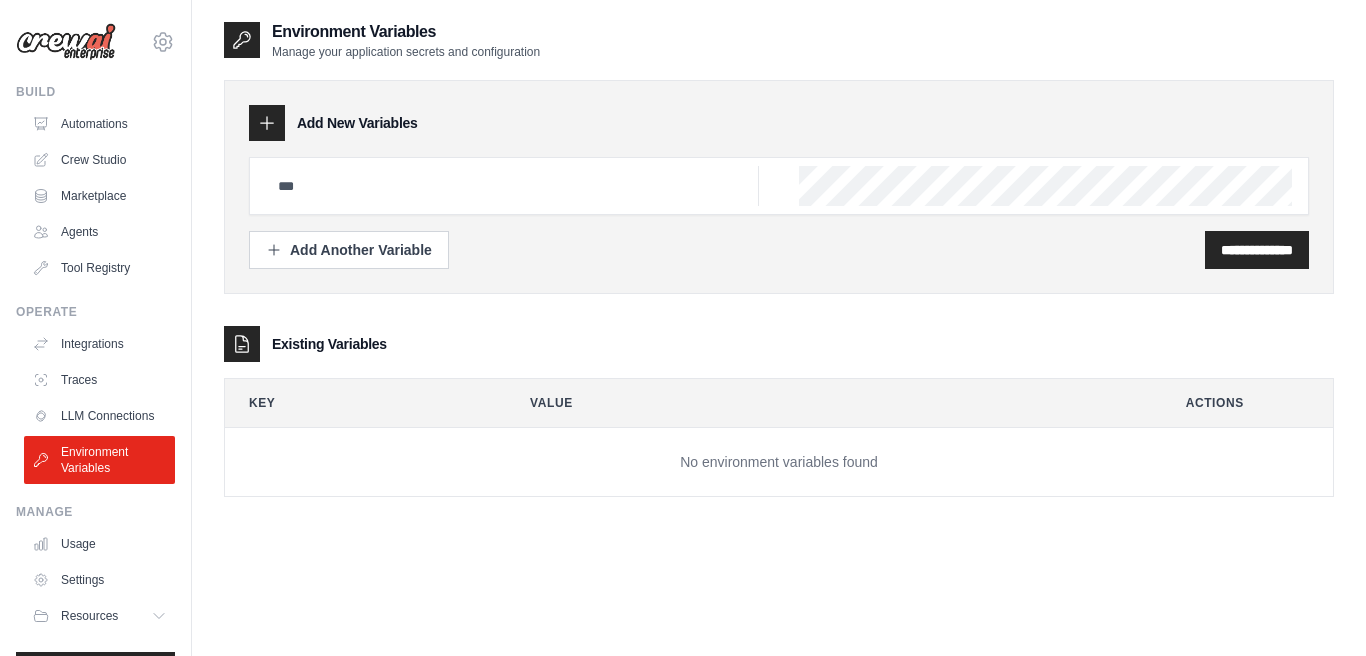 click on "**********" at bounding box center (779, 250) 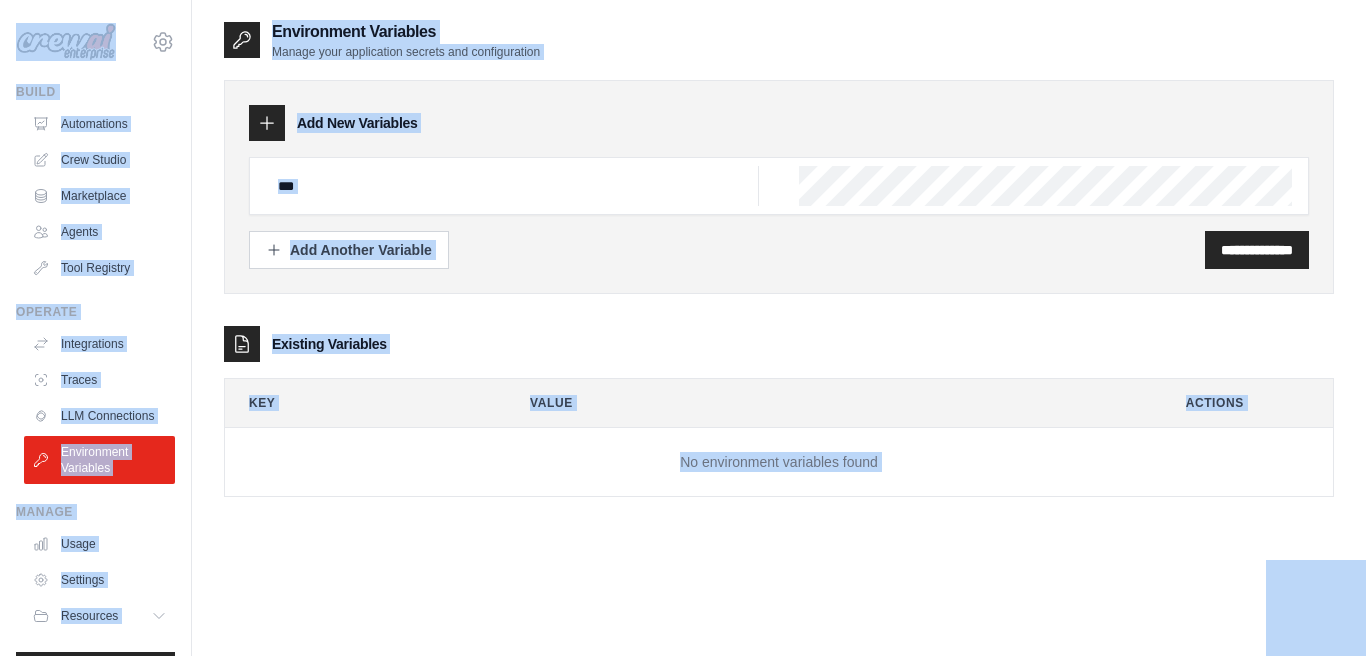 copy on "tribesofhumanity1975@example.com
Settings
Build
Automations
Crew Studio
Marketplace
Agents
Tool Registry
Operate
Integrations
Traces
LLM Connections
Environment Variables
Manage
Usage
Settings
Resources
Documentation
GitHub
Blog
Video Tutorials
Logout
Environment Variables
Manage your application secrets and configuration
Add New Variables
Add Another Variable
Existing Variables
Key
..." 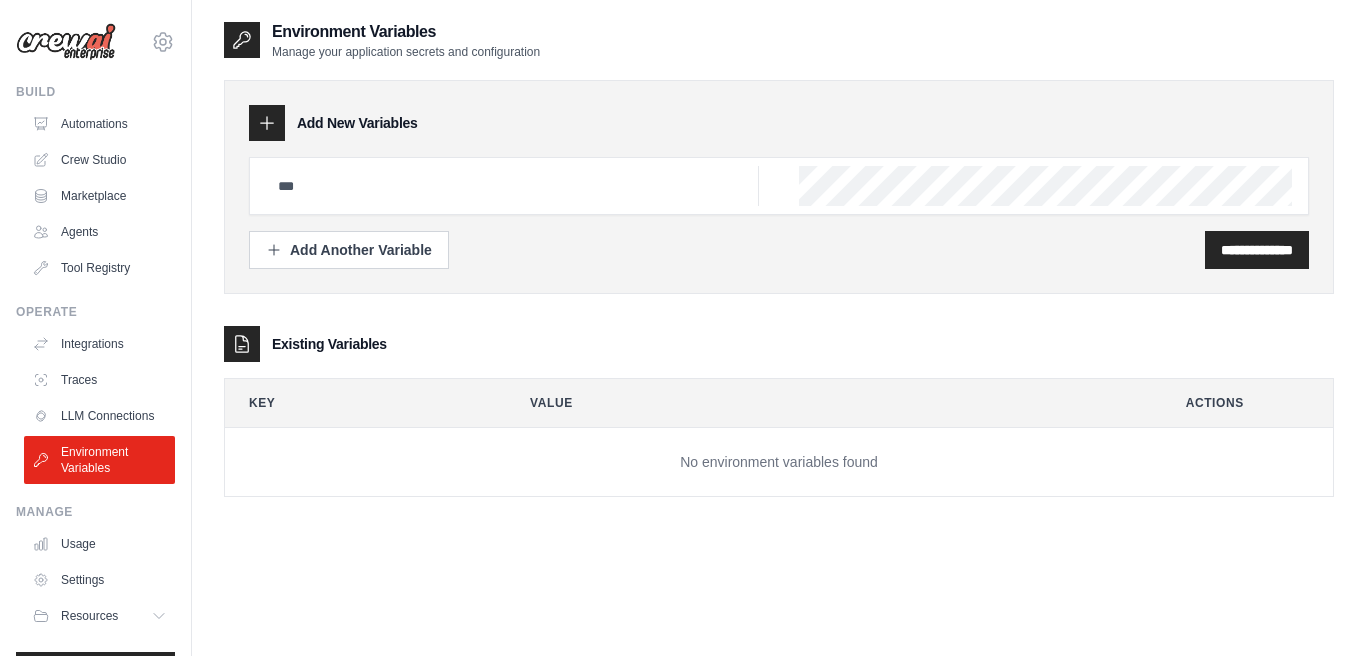 click on "Existing Variables" at bounding box center (779, 344) 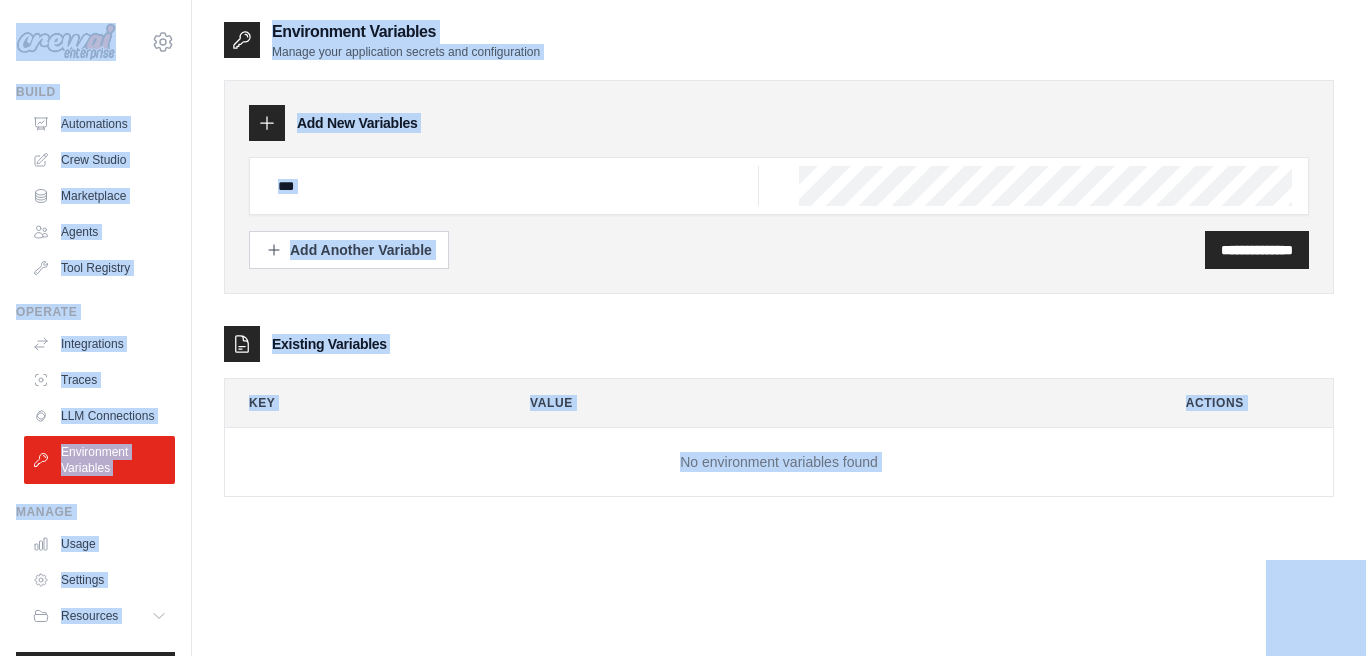 copy on "tribesofhumanity1975@example.com
Settings
Build
Automations
Crew Studio
Marketplace
Agents
Tool Registry
Operate
Integrations
Traces
LLM Connections
Environment Variables
Manage
Usage
Settings
Resources
Documentation
GitHub
Blog
Video Tutorials
Logout
Environment Variables
Manage your application secrets and configuration
Add New Variables
Add Another Variable
Existing Variables
Key
..." 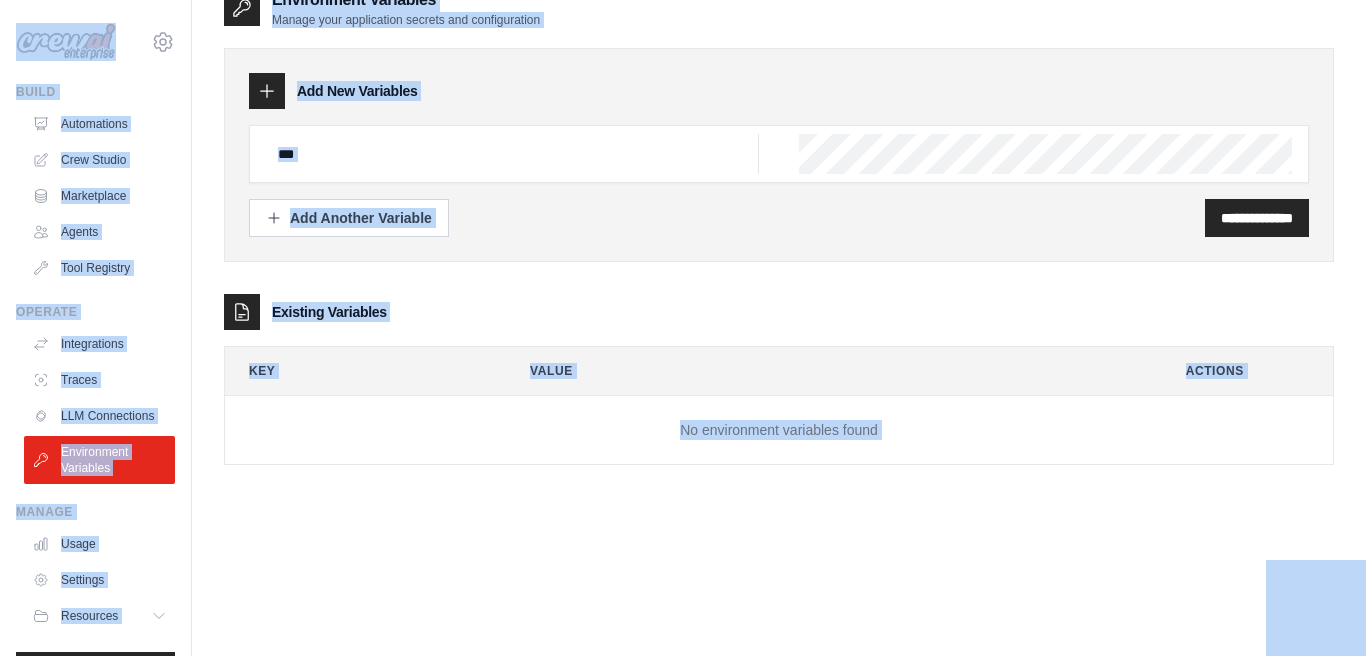 scroll, scrollTop: 26, scrollLeft: 0, axis: vertical 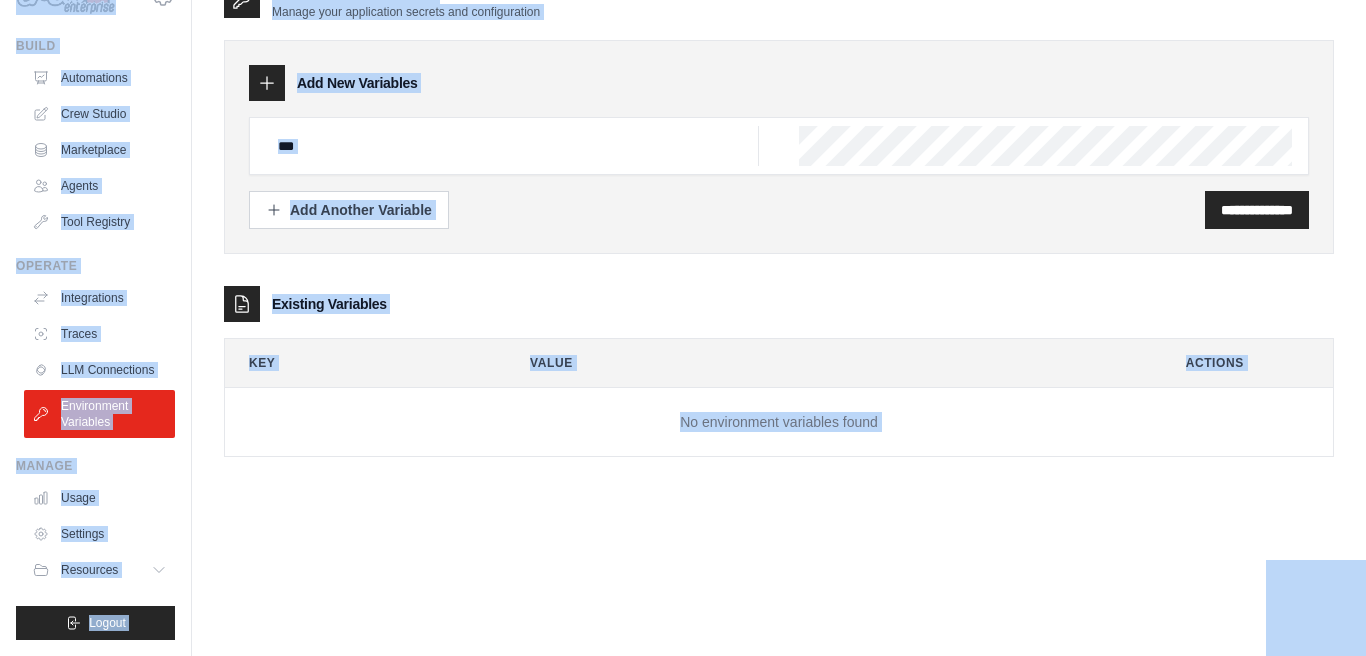 click on "**********" at bounding box center [779, 308] 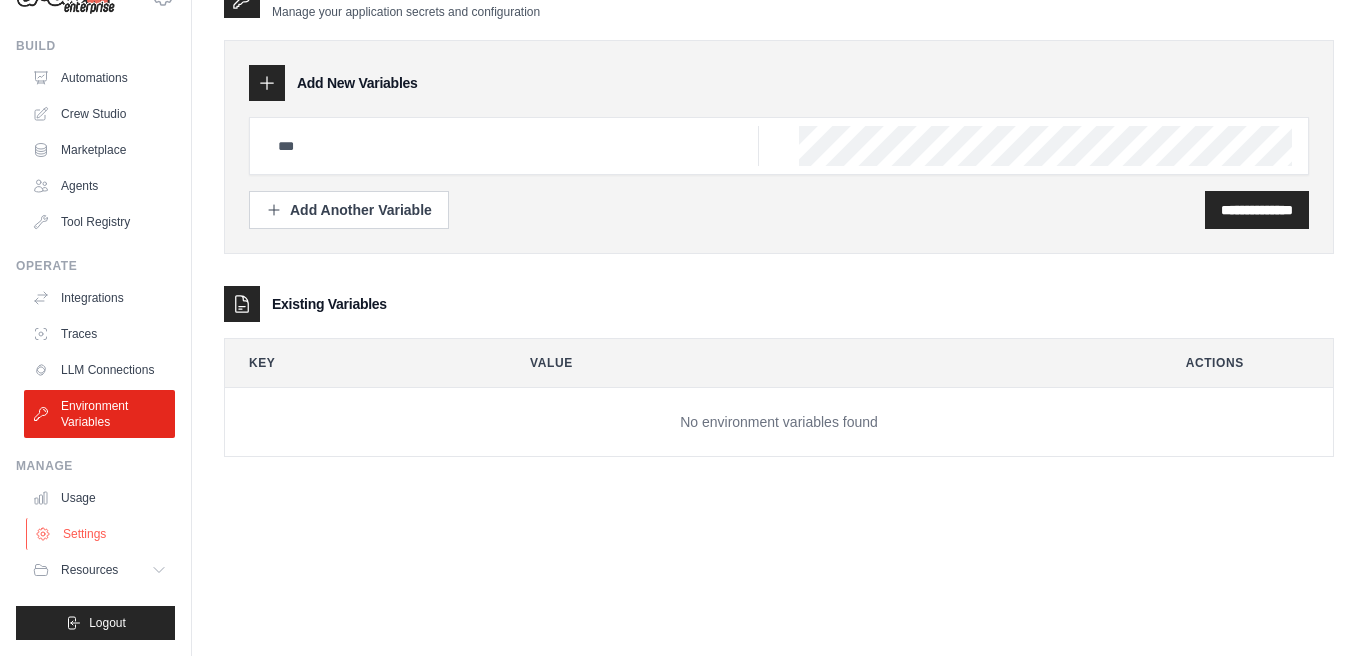 click on "Settings" at bounding box center [101, 534] 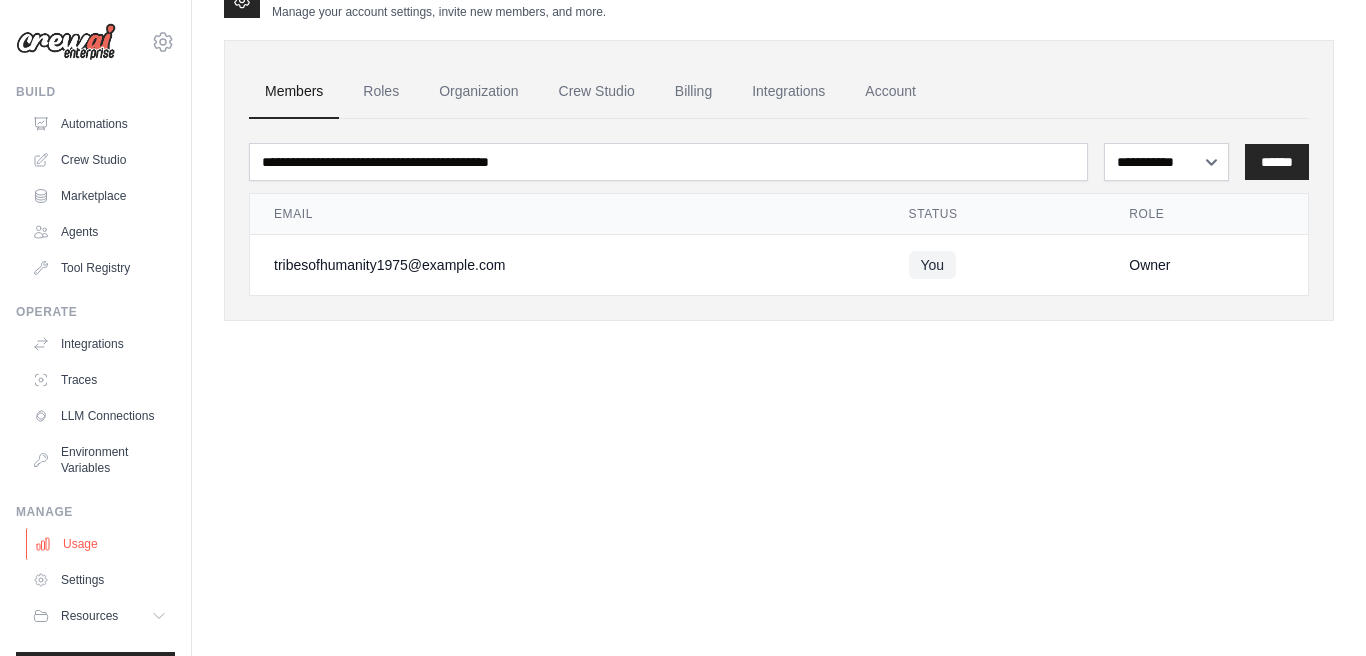 scroll, scrollTop: 0, scrollLeft: 0, axis: both 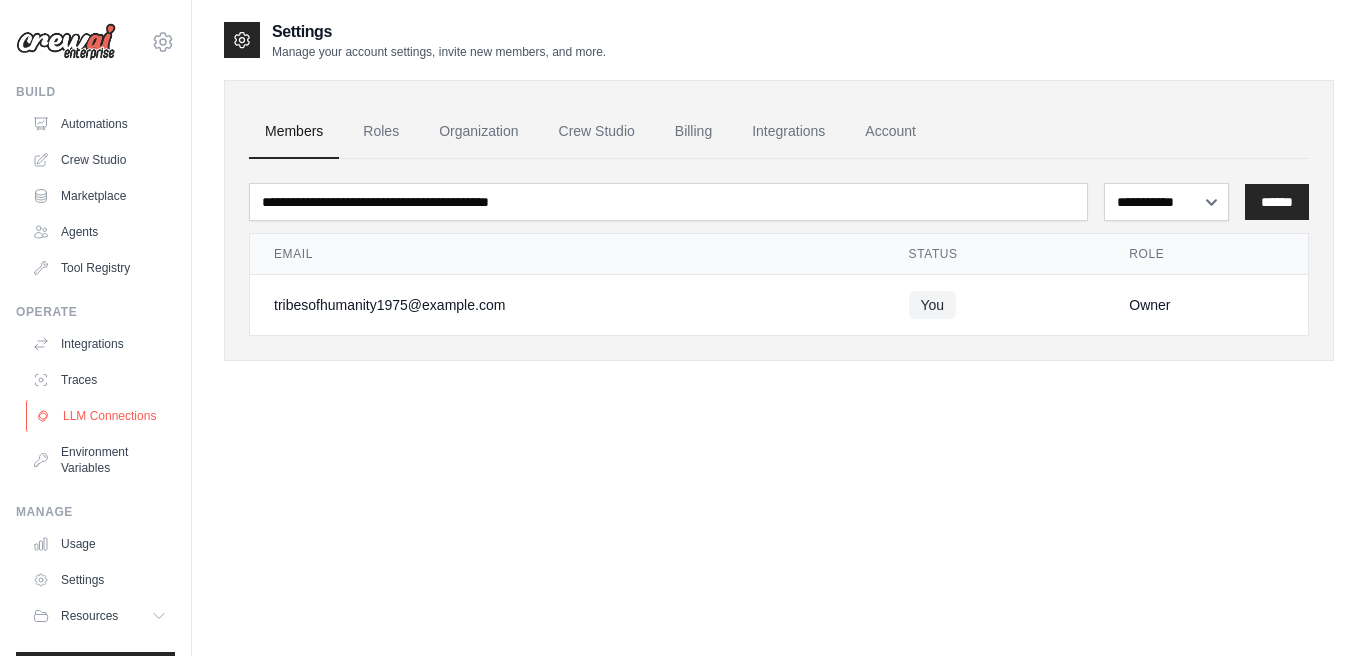 click on "LLM Connections" at bounding box center (101, 416) 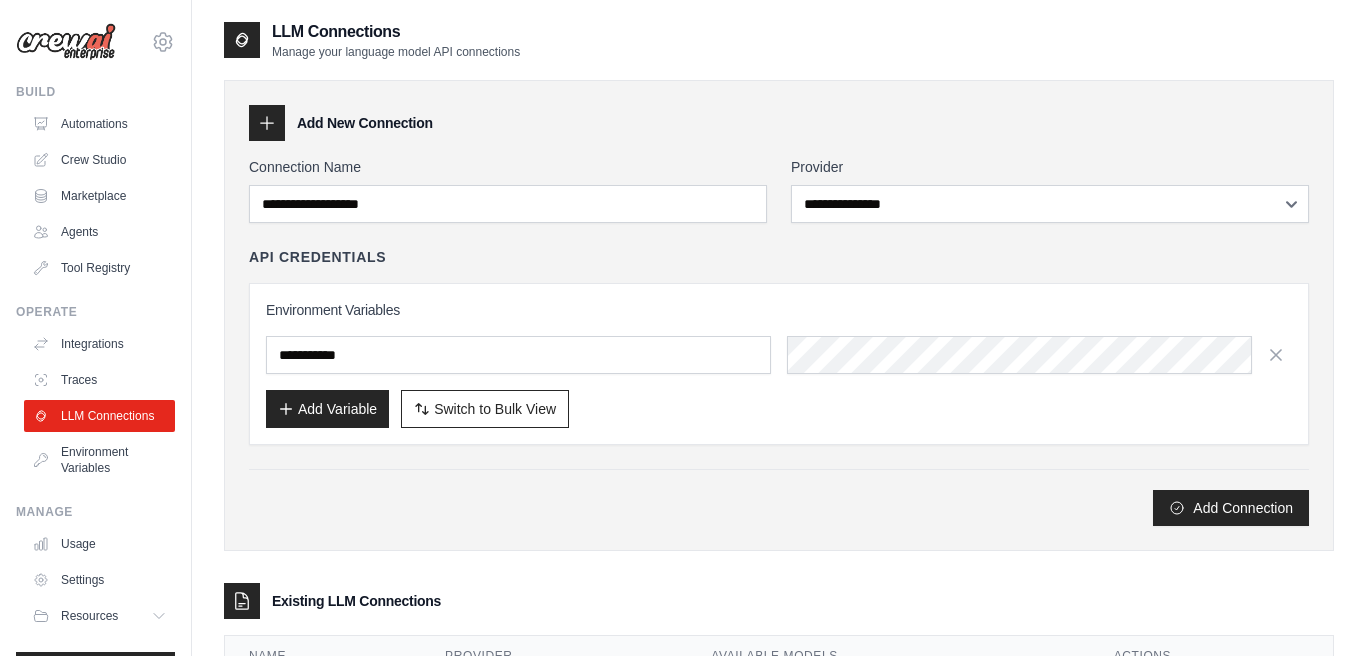 click on "LLM Connections
Manage your language model API connections" at bounding box center [779, 40] 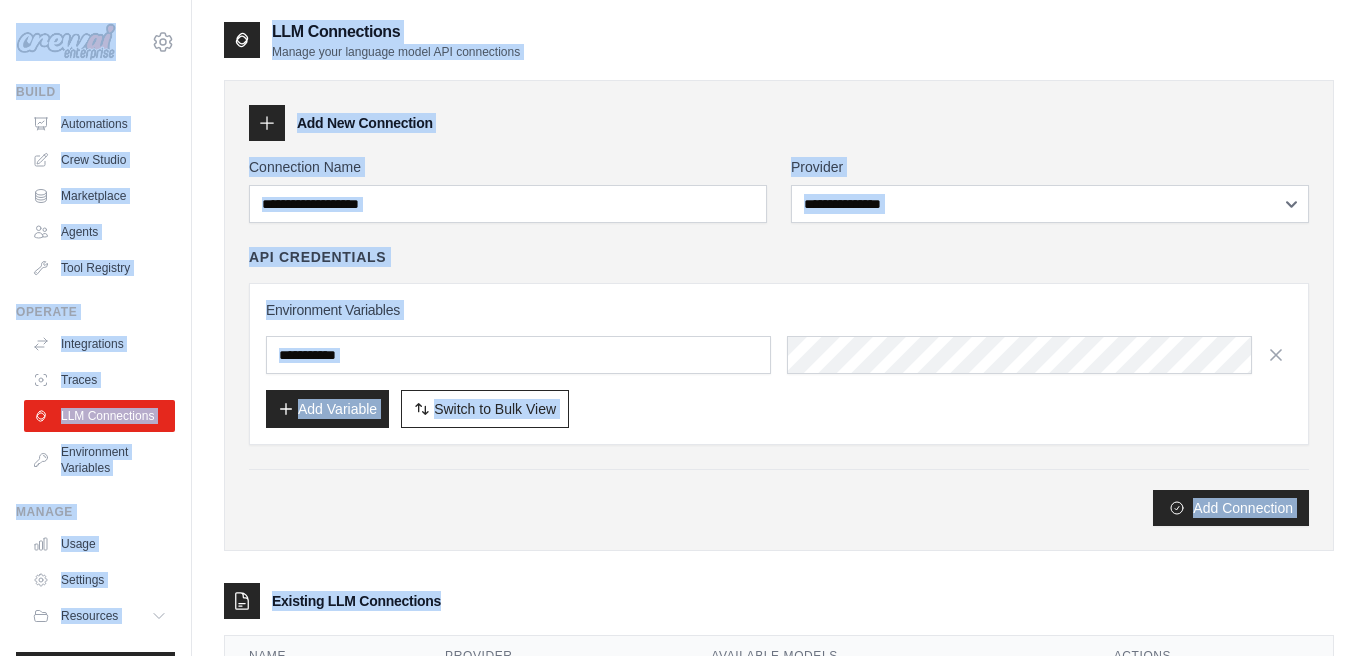 copy on "**********" 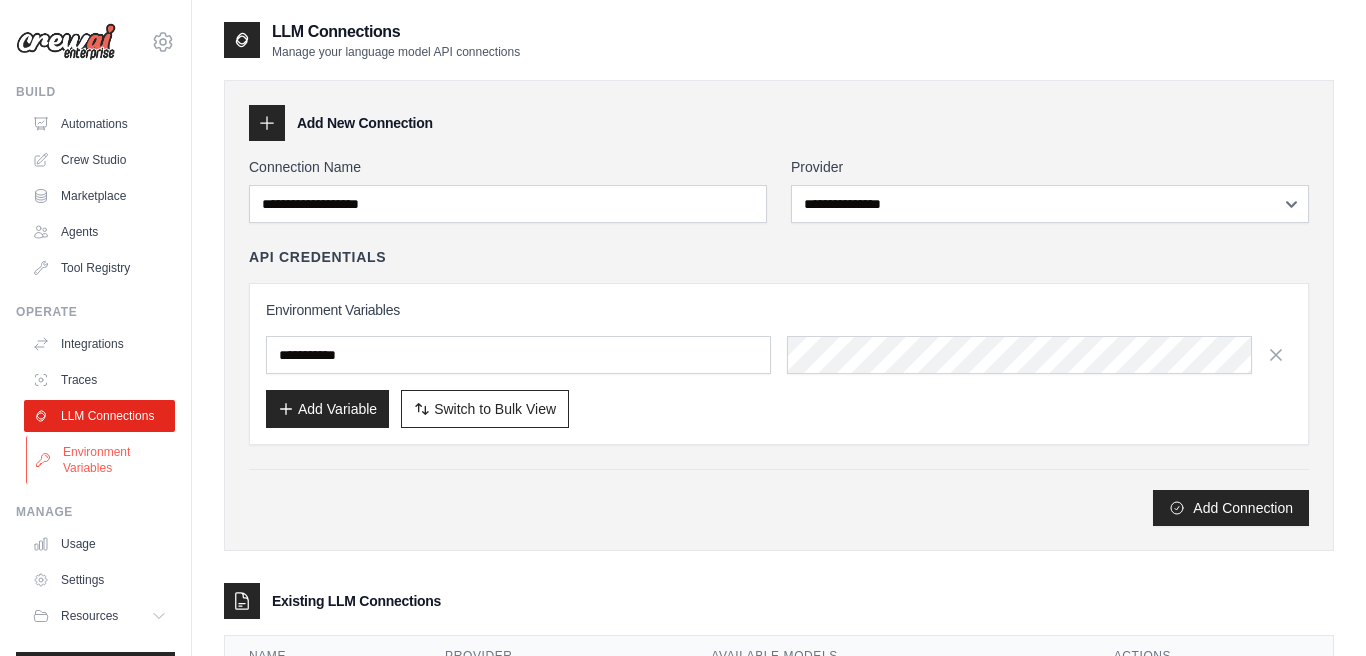 click on "Environment Variables" at bounding box center (101, 460) 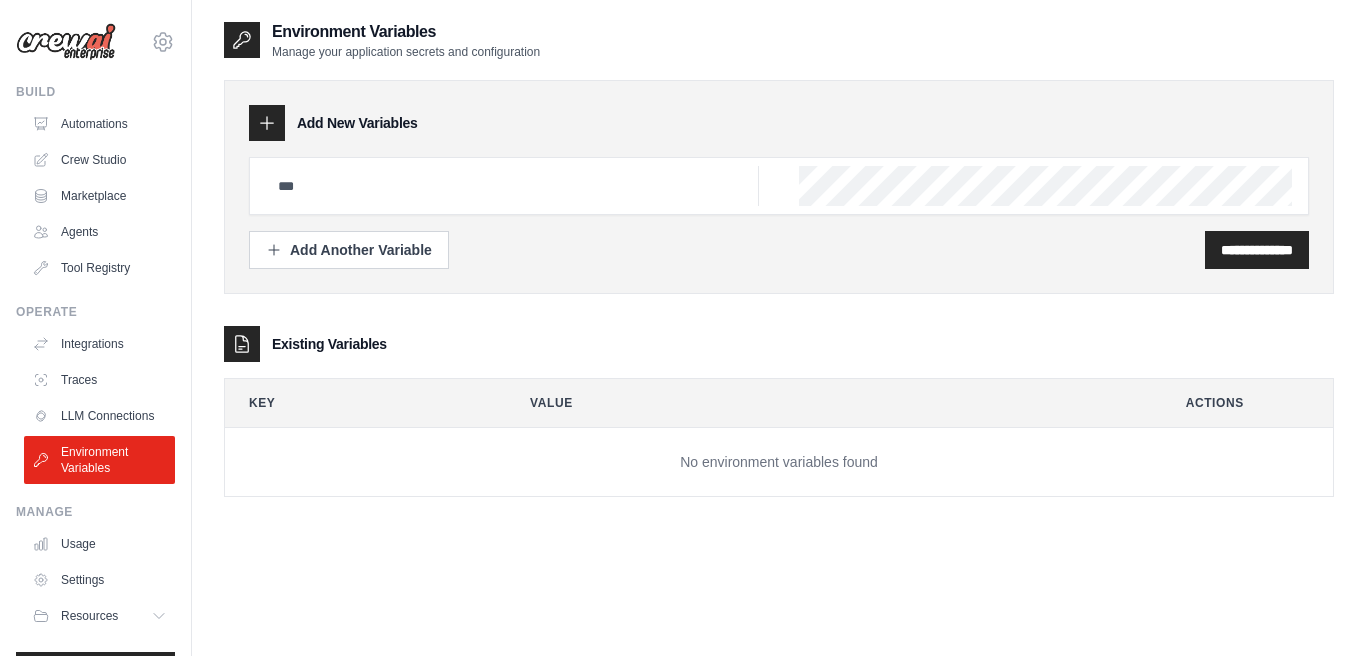 click on "Environment Variables
Manage your application secrets and configuration" at bounding box center (779, 40) 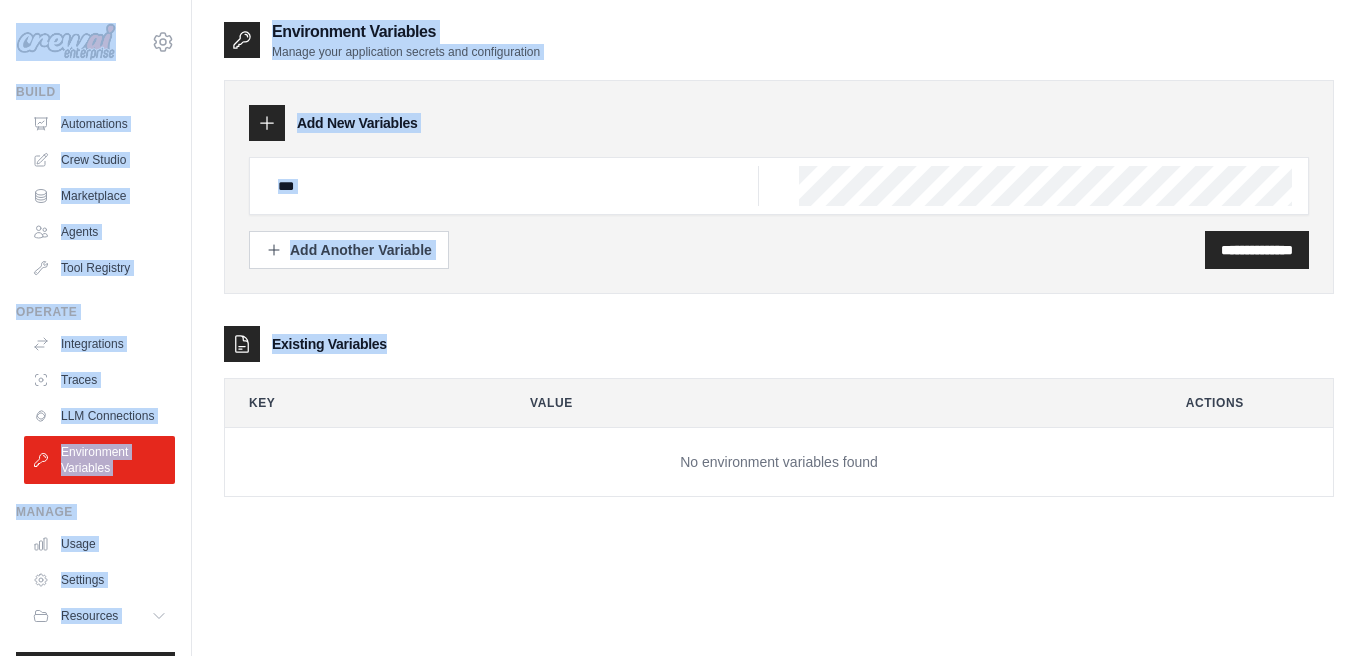 copy on "tribesofhumanity1975@example.com
Settings
Build
Automations
Crew Studio
Marketplace
Agents
Tool Registry
Operate
Integrations
Traces
LLM Connections
Environment Variables
Manage
Usage
Settings
Resources
Documentation
GitHub
Blog
Video Tutorials
Logout
Environment Variables
Manage your application secrets and configuration
Add New Variables
Add Another Variable
Existing Variables" 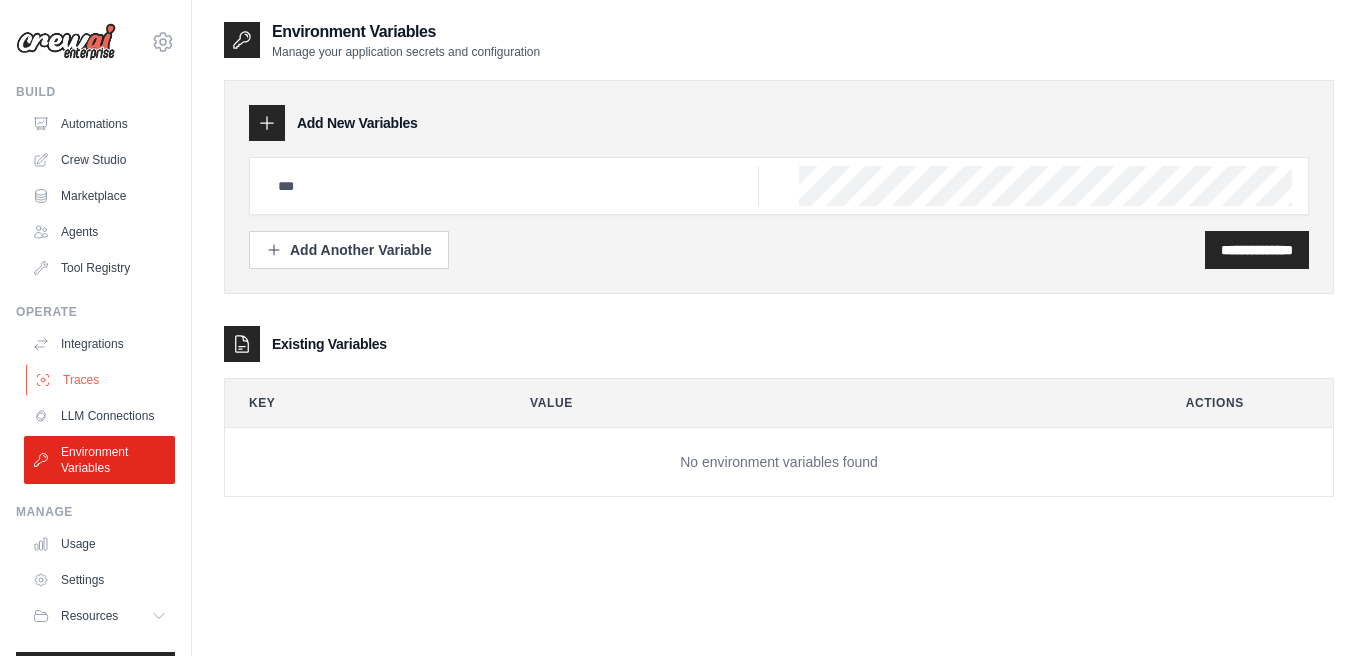click on "Traces" at bounding box center [101, 380] 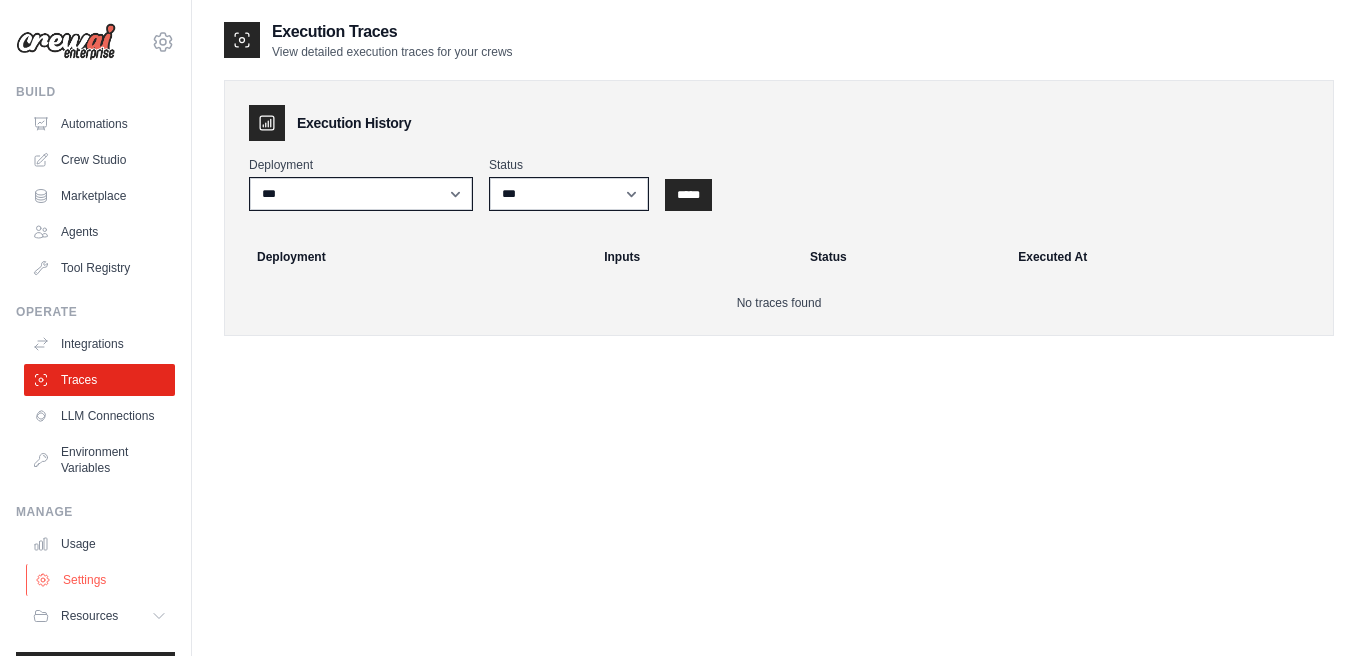 click on "Settings" at bounding box center (101, 580) 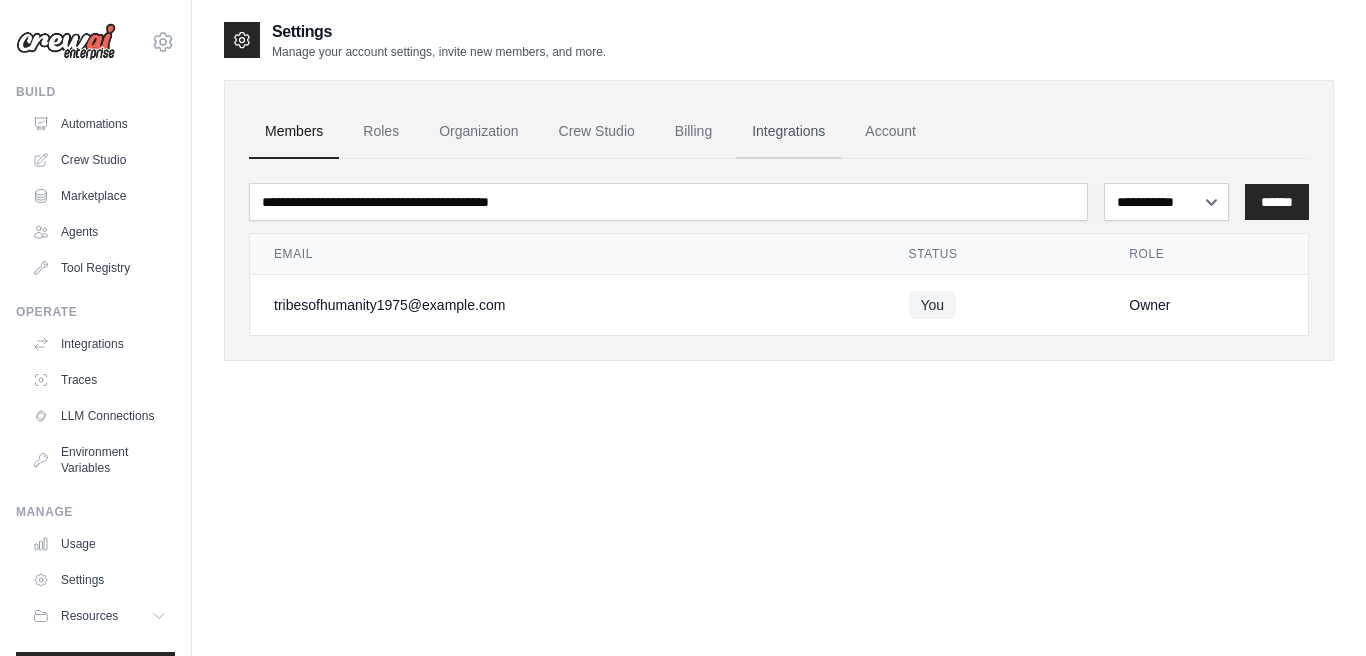 click on "Integrations" at bounding box center [788, 132] 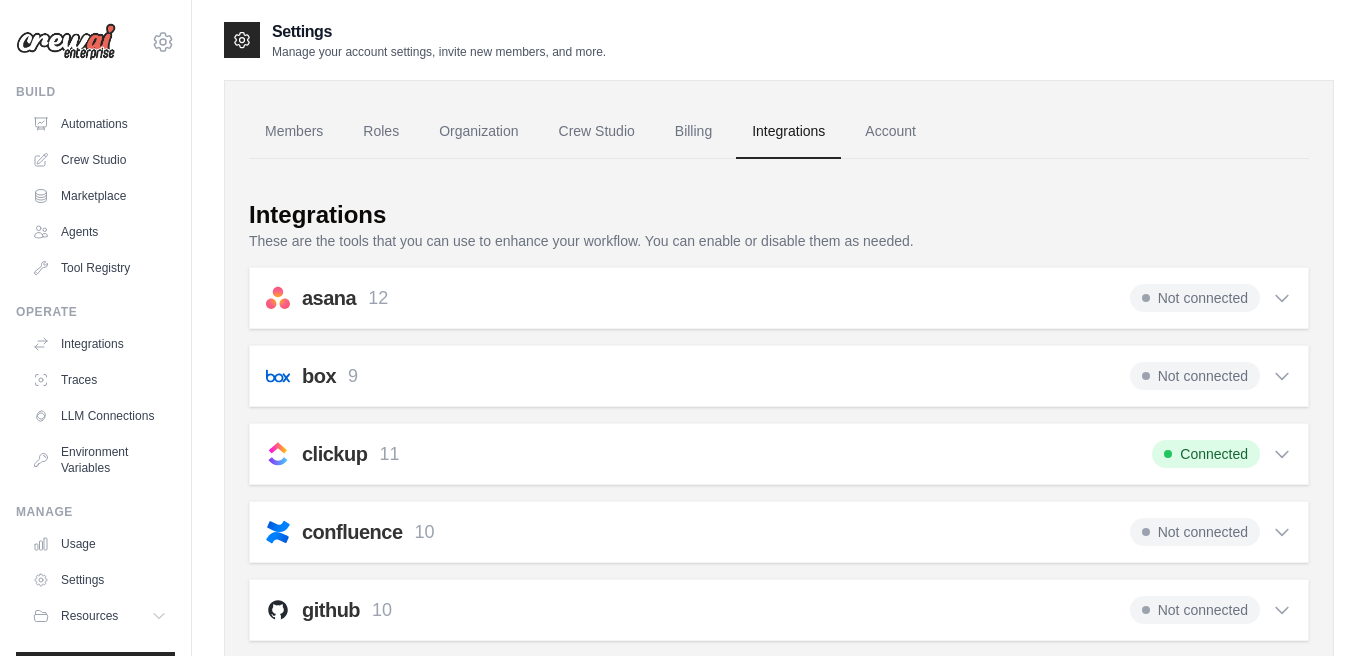 click on "Integrations" at bounding box center [788, 132] 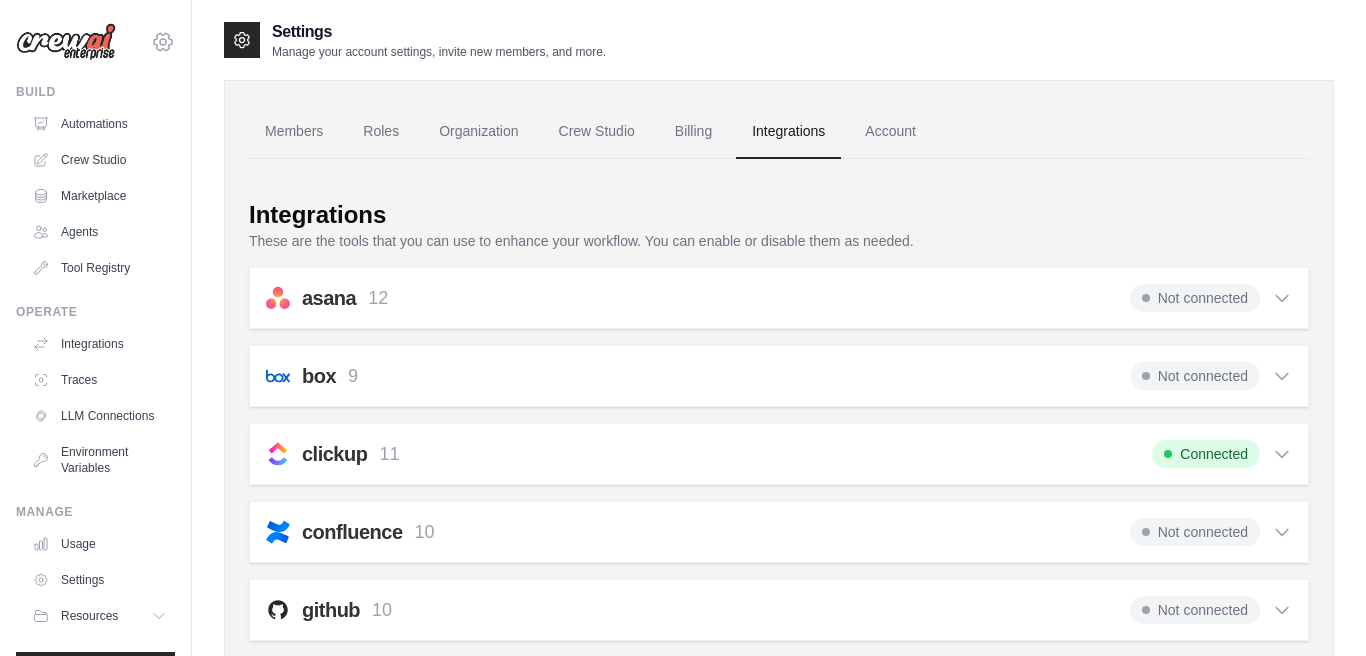click 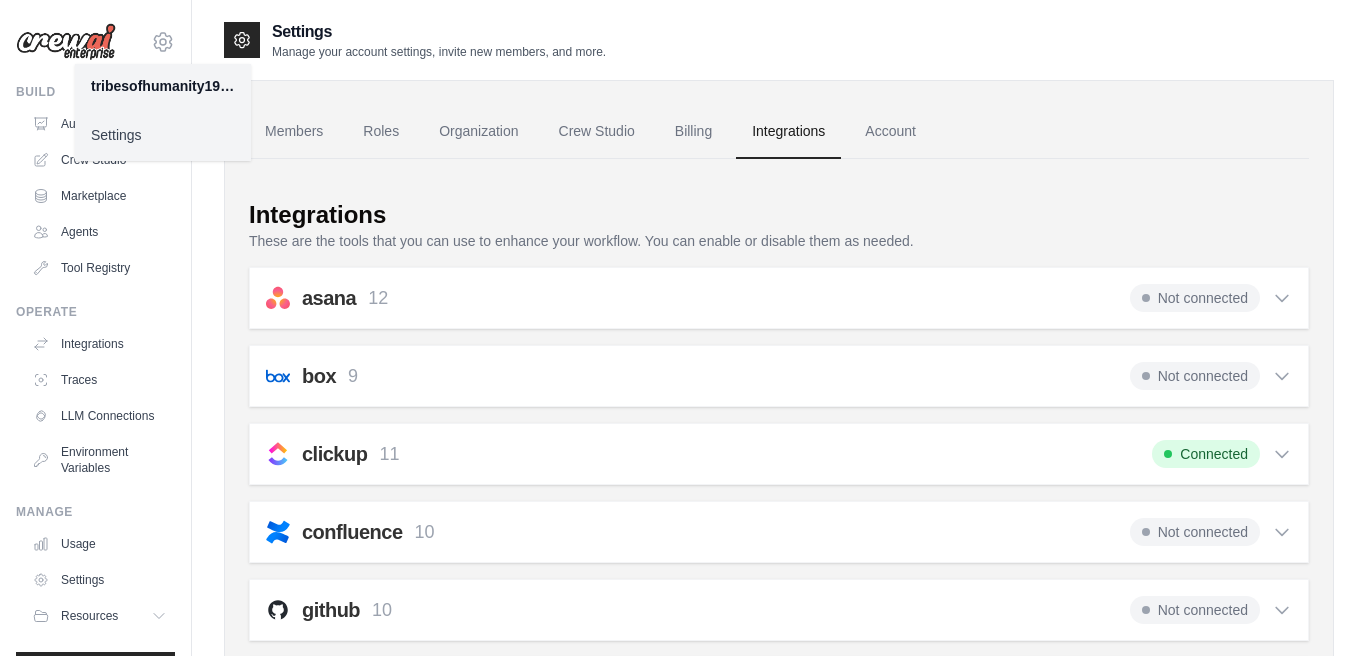 click on "Settings" at bounding box center (163, 135) 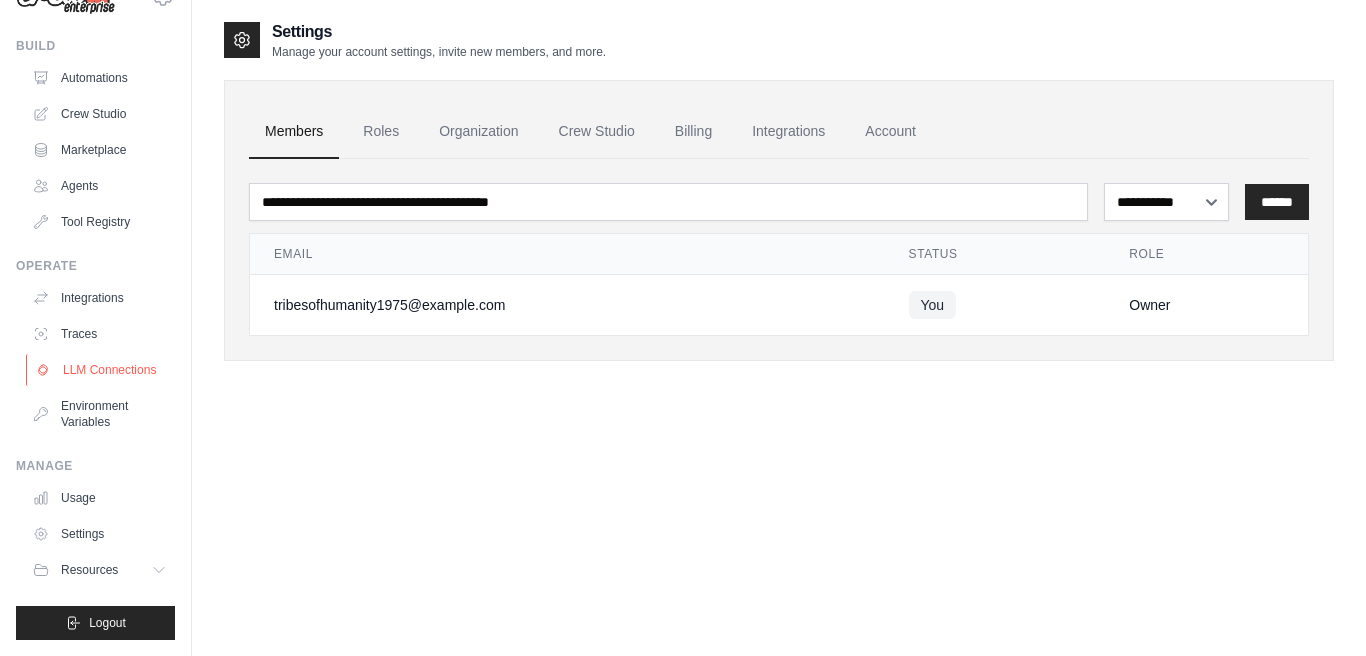scroll, scrollTop: 46, scrollLeft: 0, axis: vertical 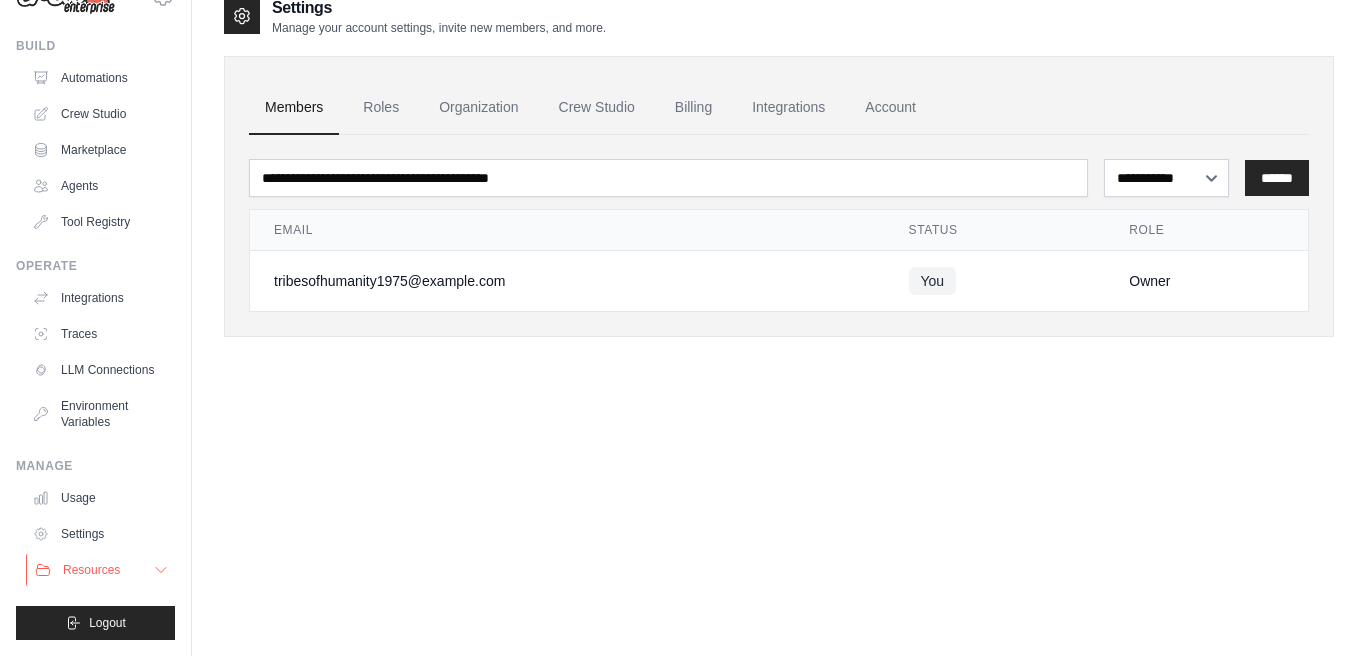 click 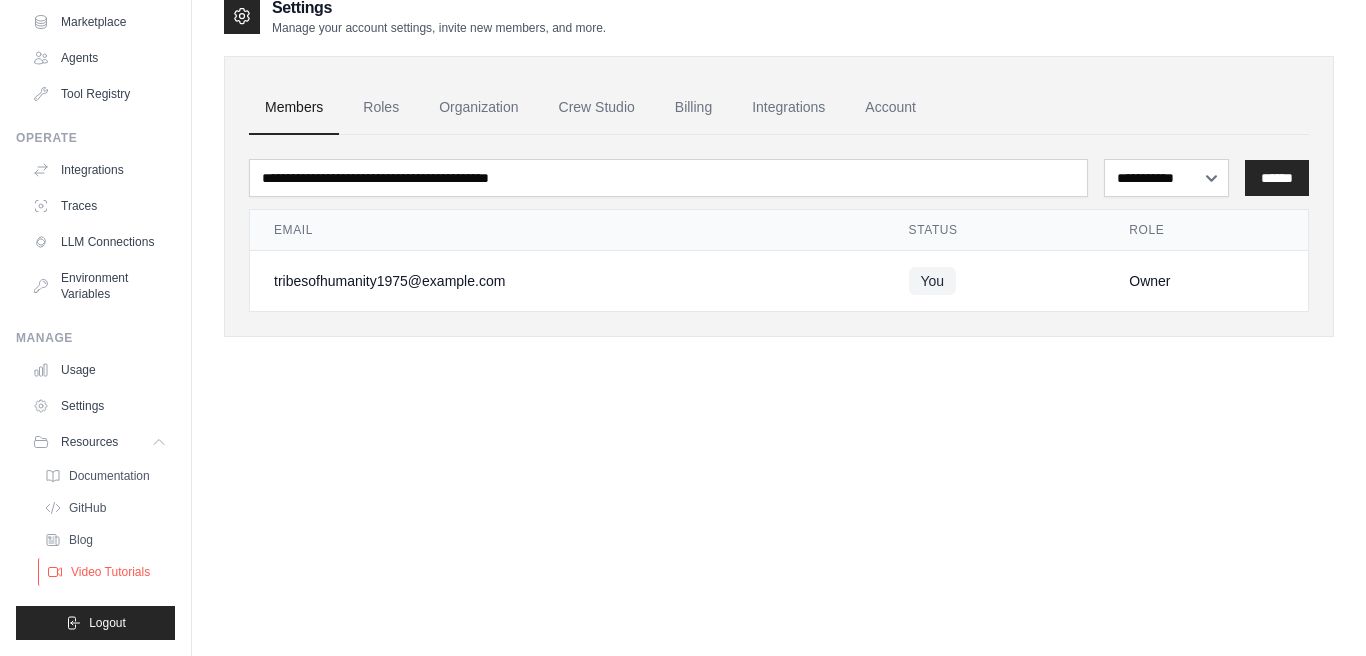 scroll, scrollTop: 174, scrollLeft: 0, axis: vertical 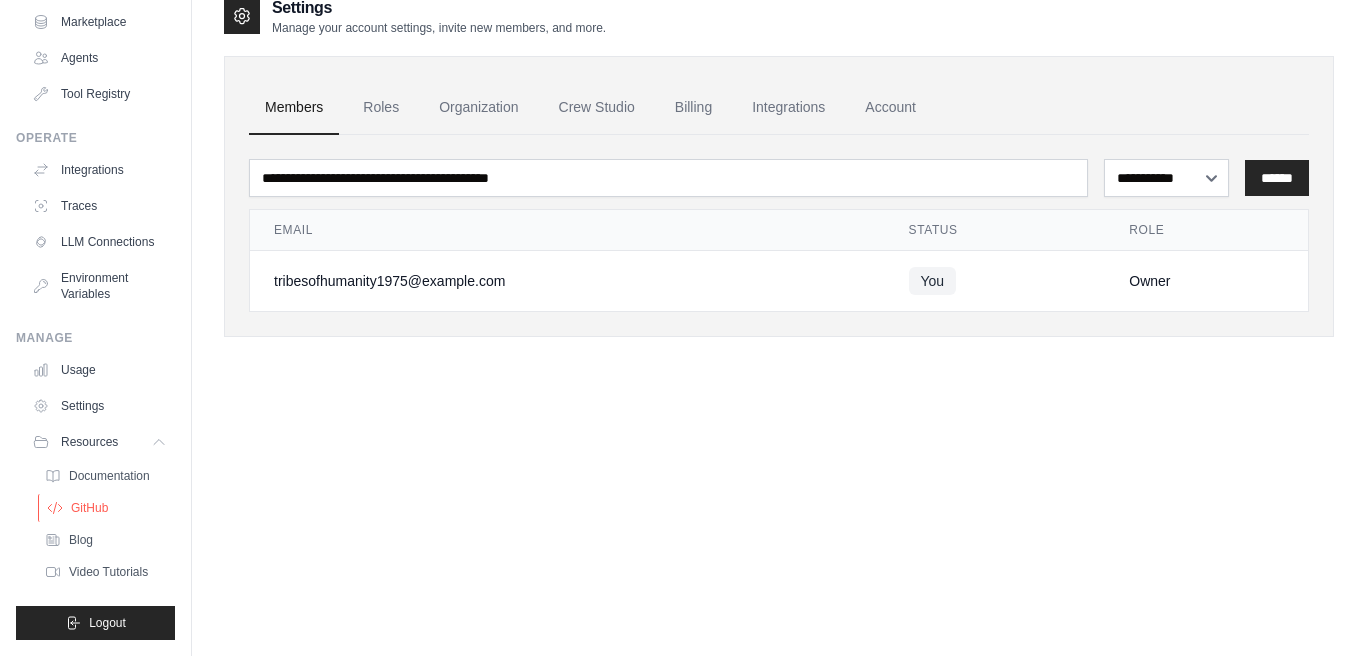 click on "GitHub" at bounding box center [89, 508] 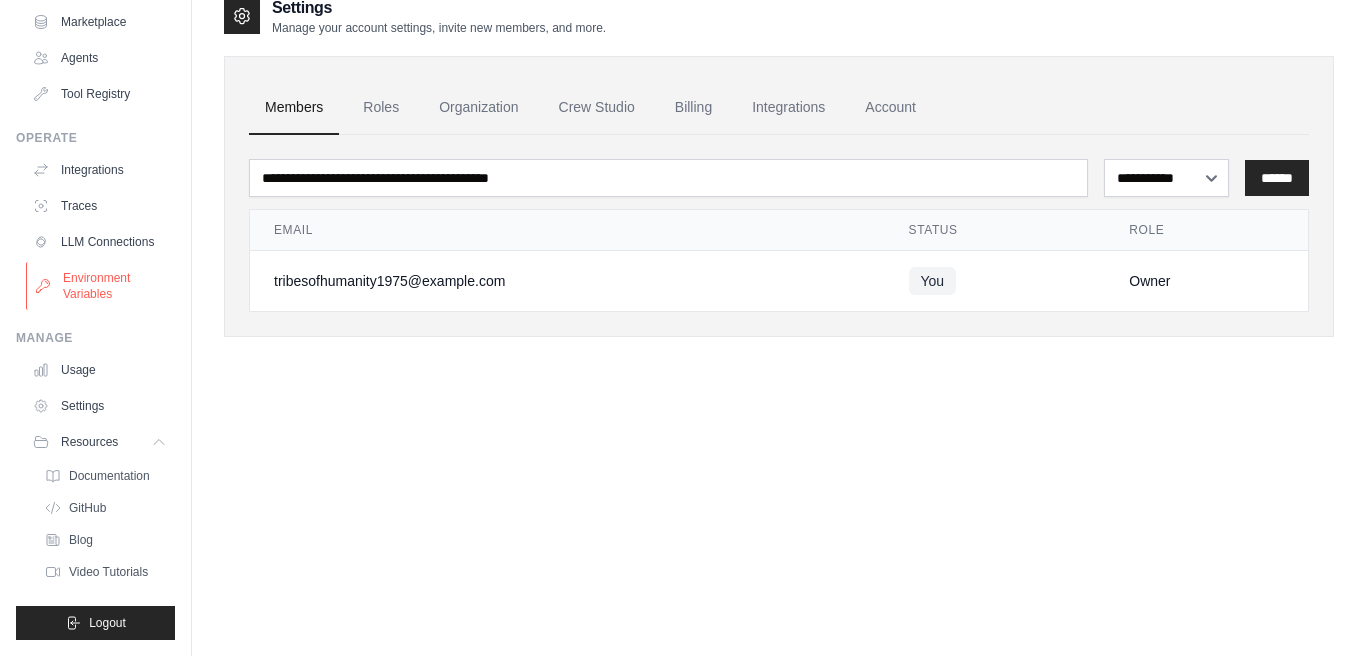 click on "Environment Variables" at bounding box center (101, 286) 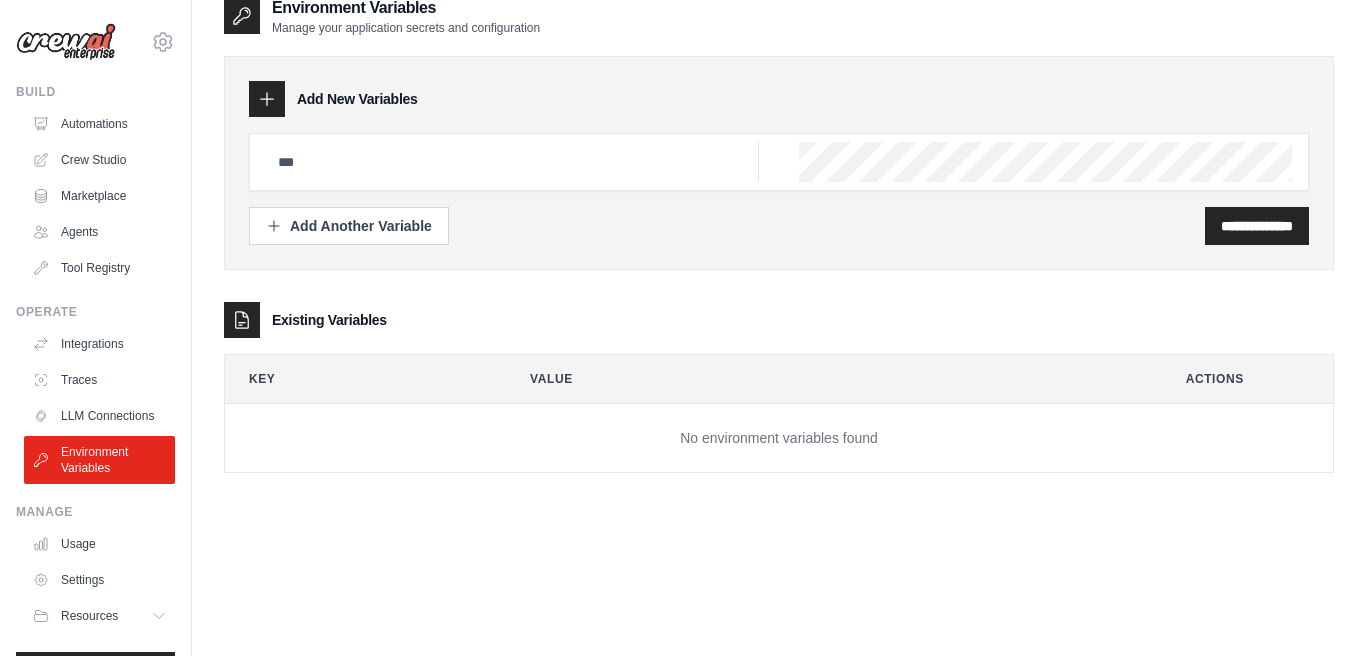 scroll, scrollTop: 0, scrollLeft: 0, axis: both 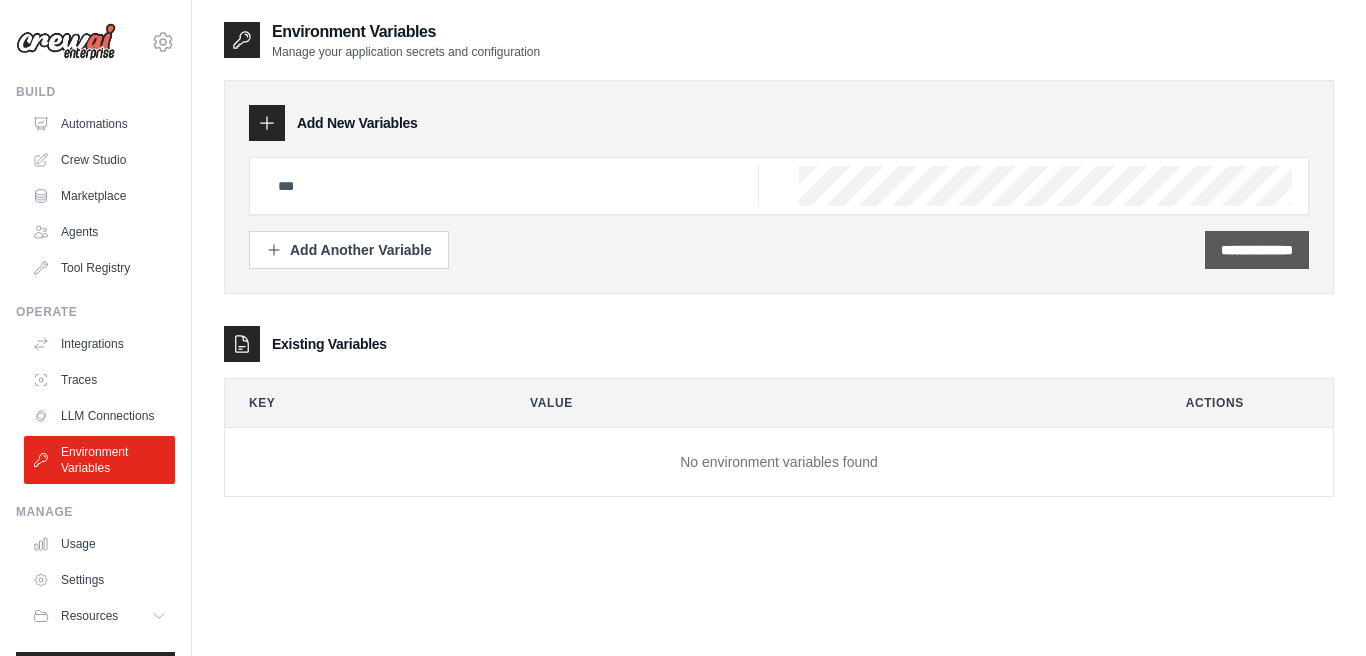 click on "**********" at bounding box center [1257, 250] 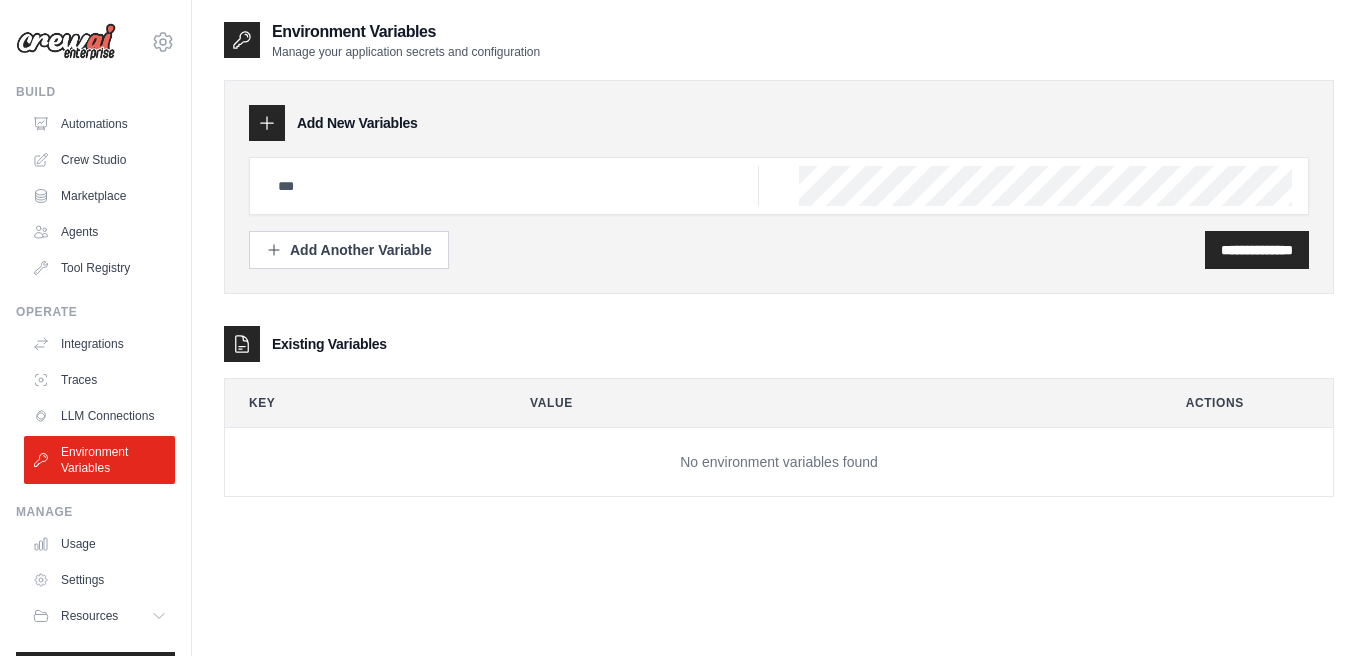 click 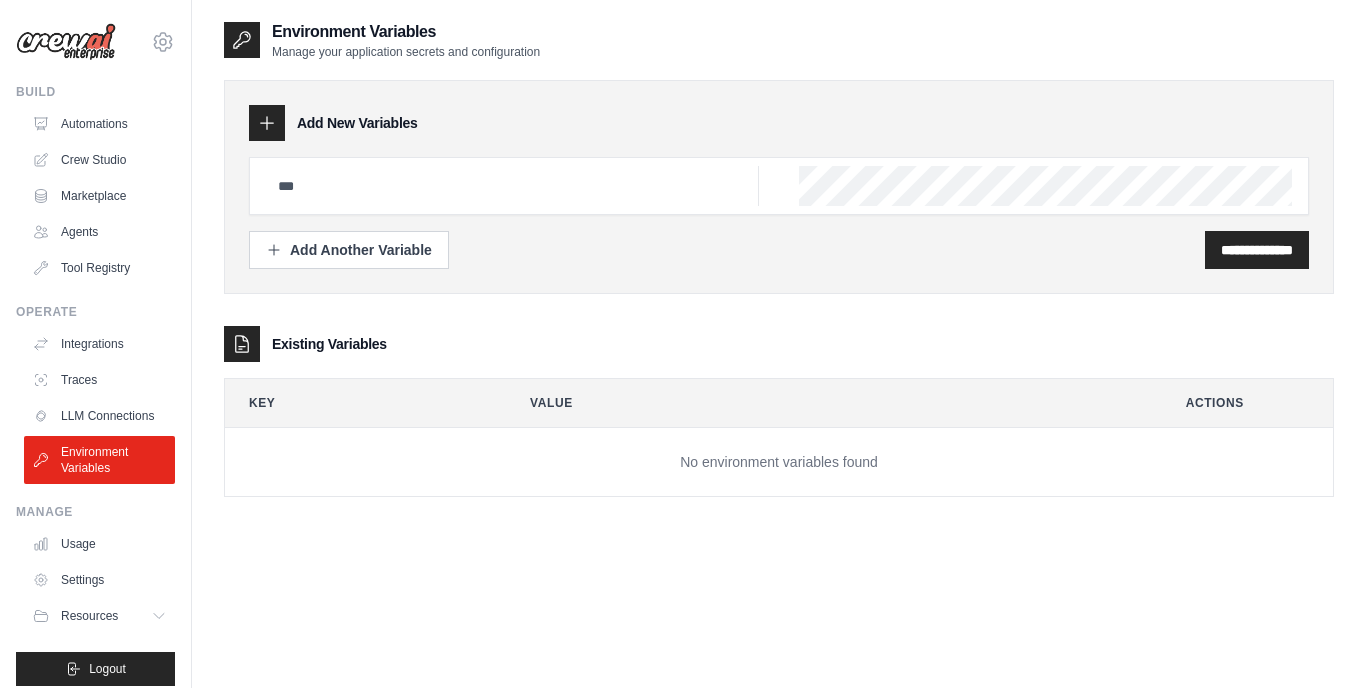 scroll, scrollTop: 0, scrollLeft: 0, axis: both 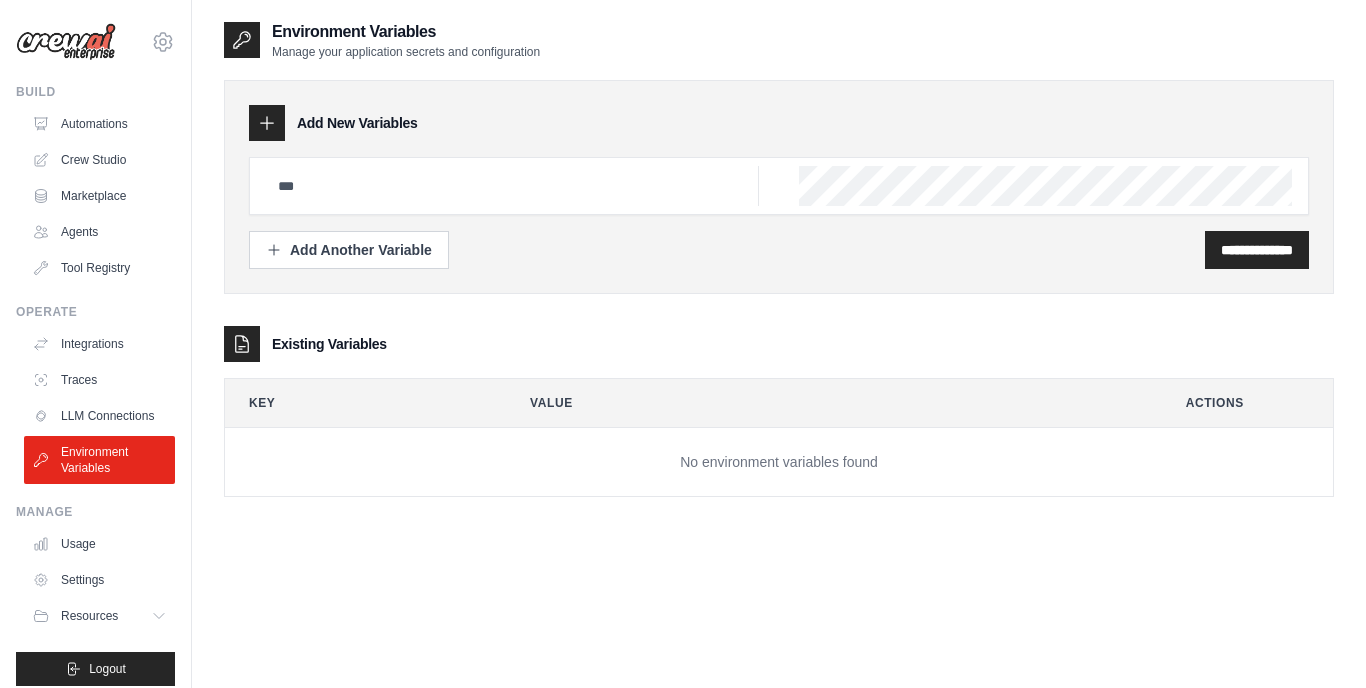 click 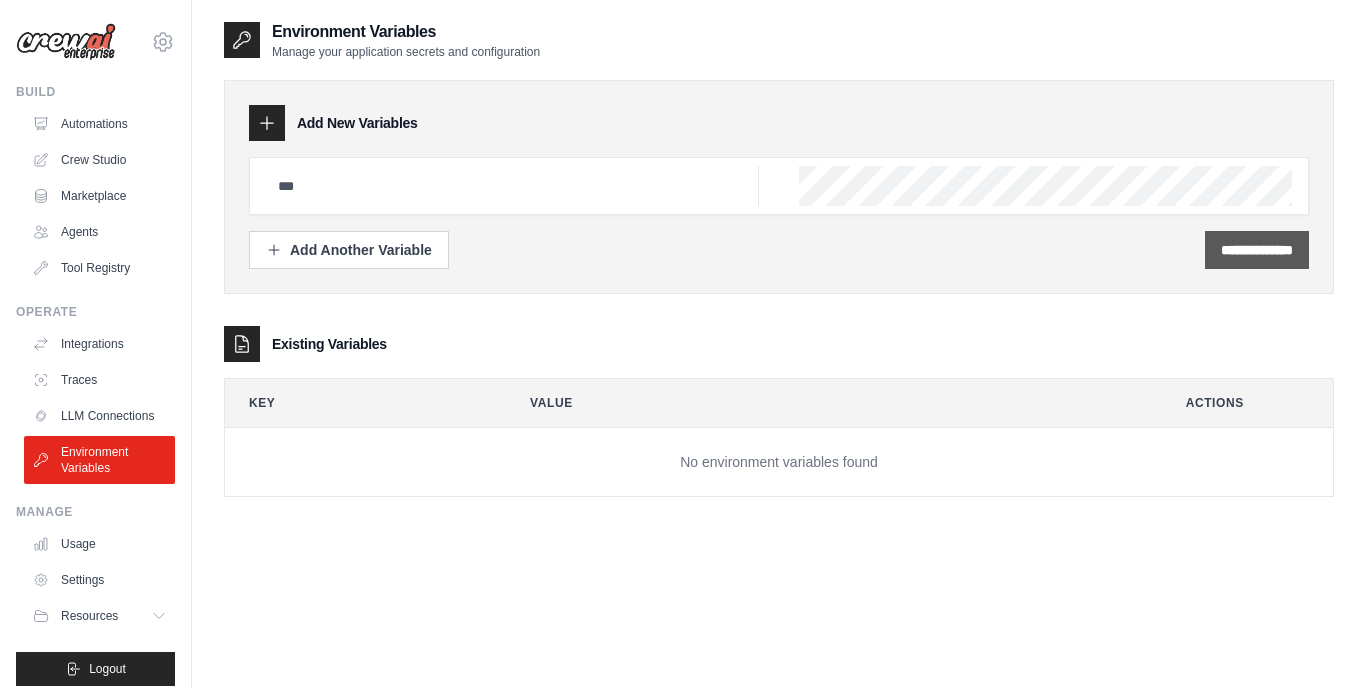 click on "**********" at bounding box center (1257, 250) 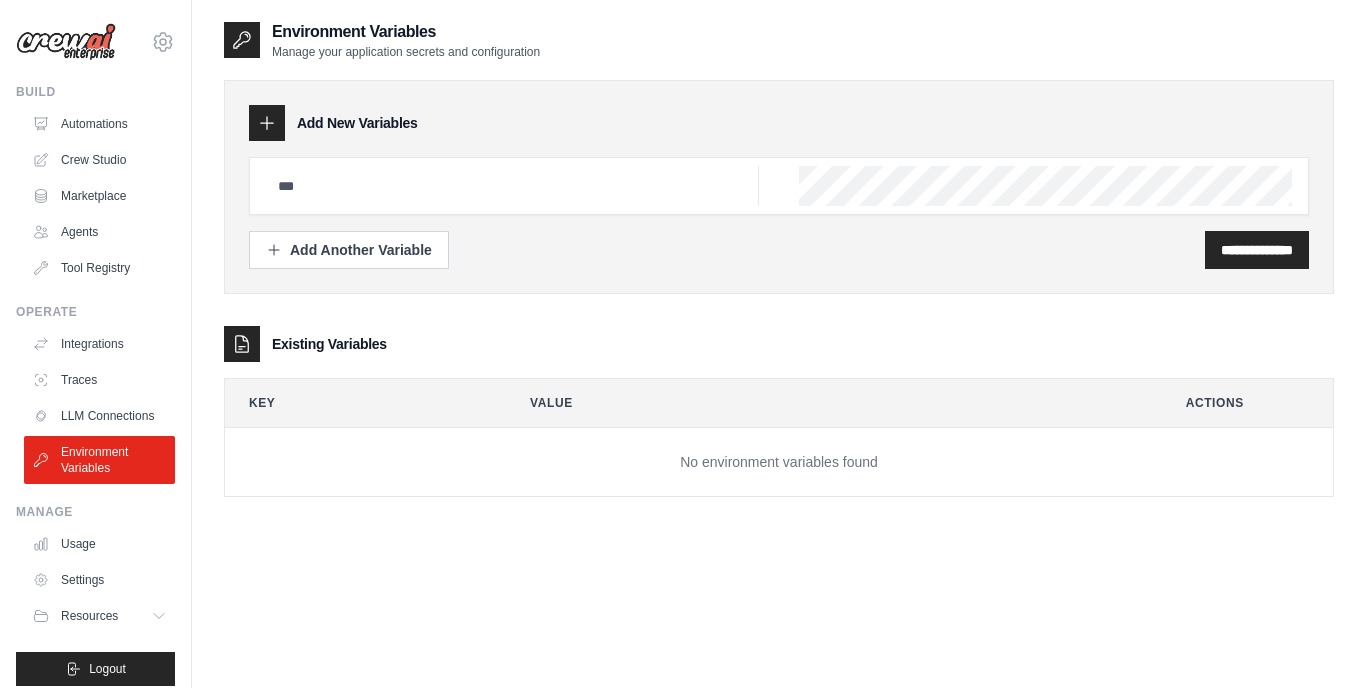click on "**********" at bounding box center (779, 187) 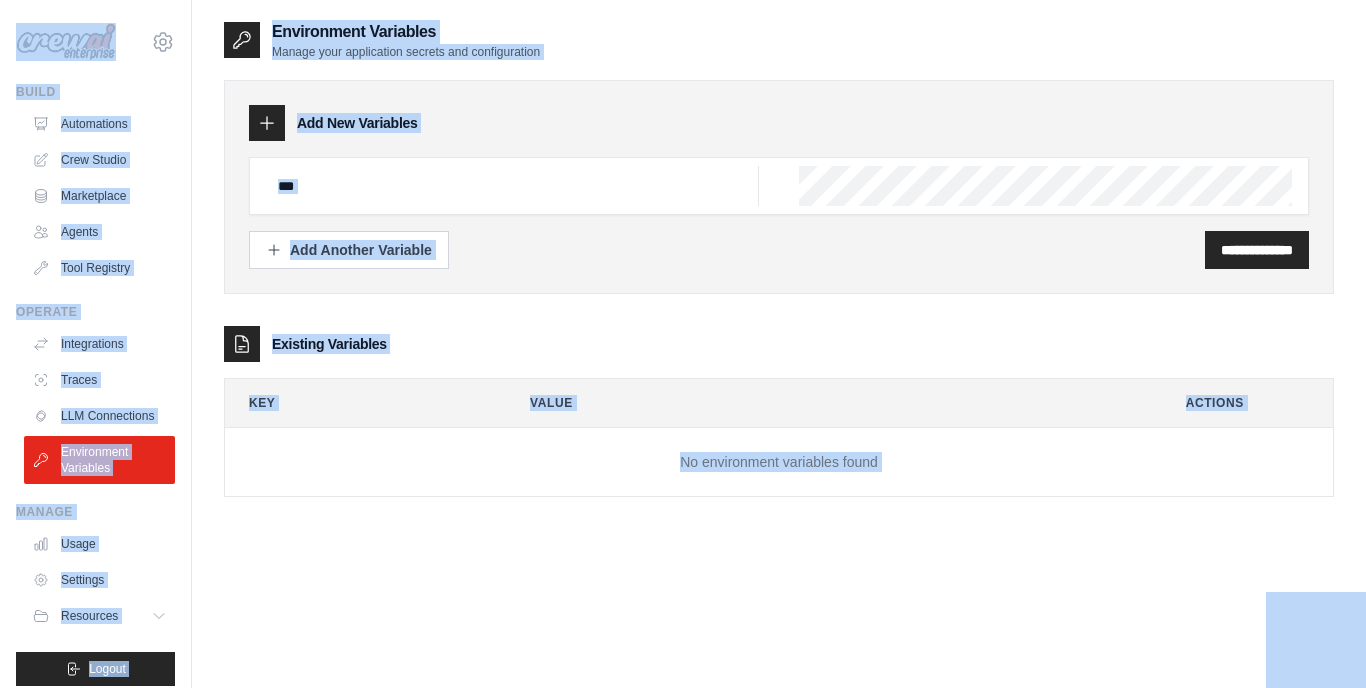 copy on "tribesofhumanity1975@example.com
Settings
Build
Automations
Crew Studio
Marketplace
Agents
Tool Registry
Operate
Integrations
Traces
LLM Connections
Environment Variables
Manage
Usage
Settings
Resources
Documentation
GitHub
Blog
Video Tutorials
Logout
Environment Variables
Manage your application secrets and configuration
Add New Variables
Add Another Variable
Existing Variables
Key
..." 